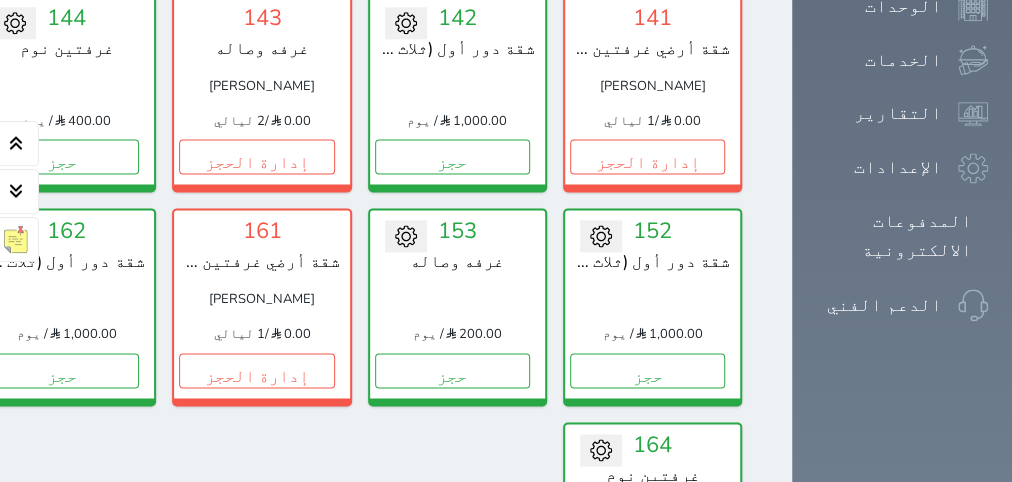 scroll, scrollTop: 1337, scrollLeft: 0, axis: vertical 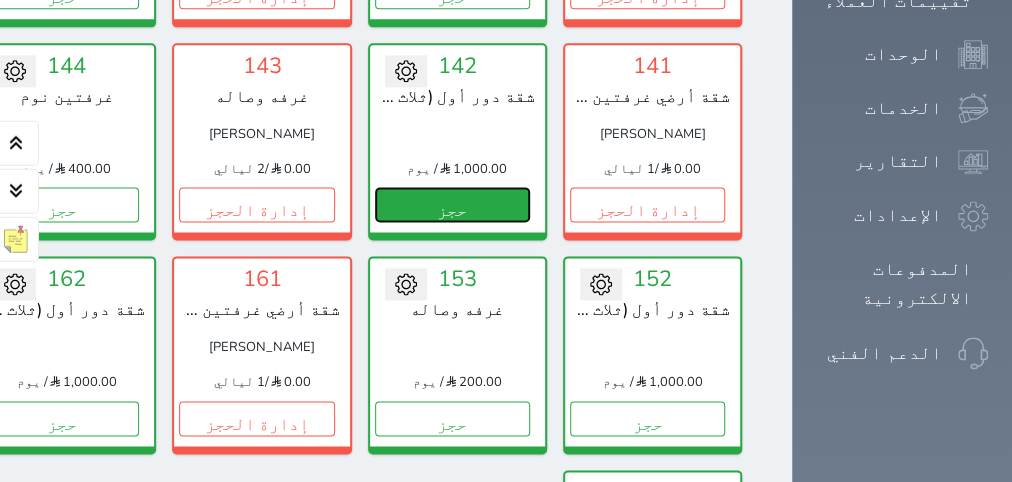 click on "حجز" at bounding box center (452, 205) 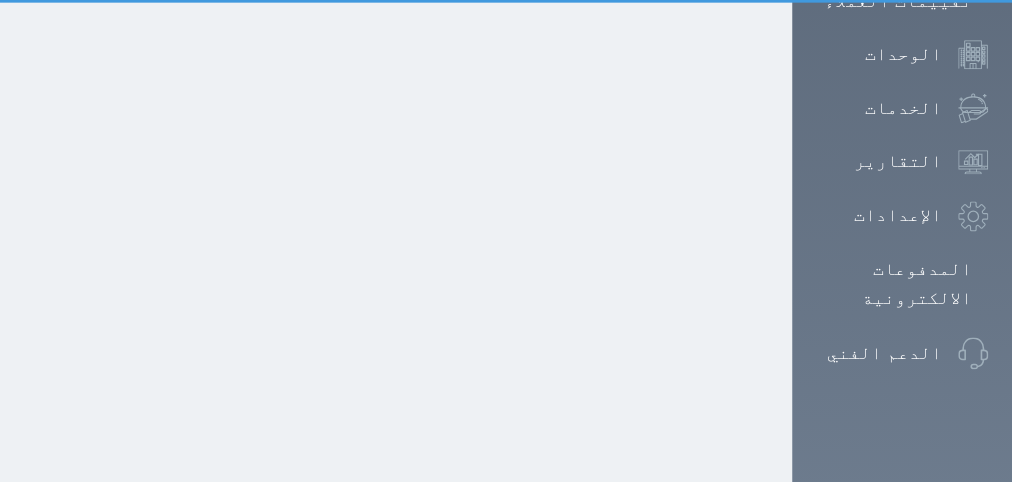 select on "1" 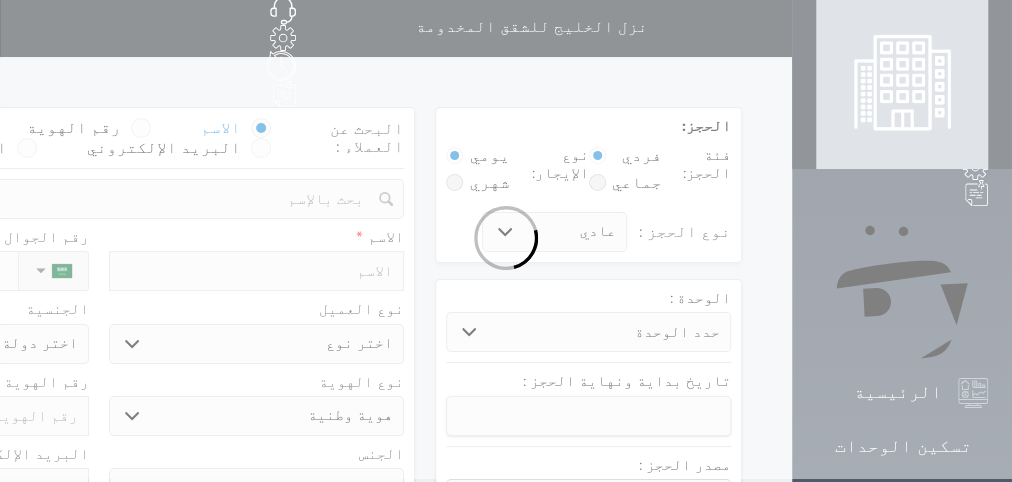 scroll, scrollTop: 0, scrollLeft: 0, axis: both 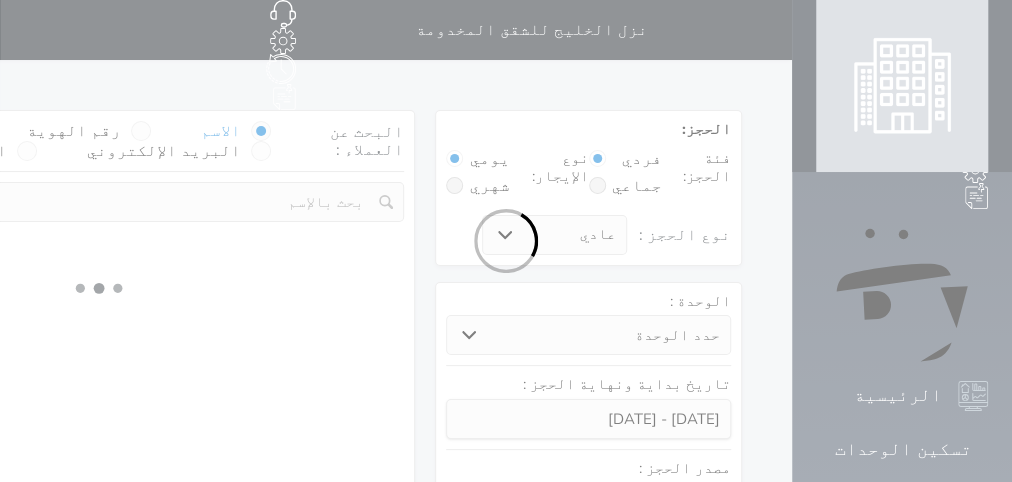 select 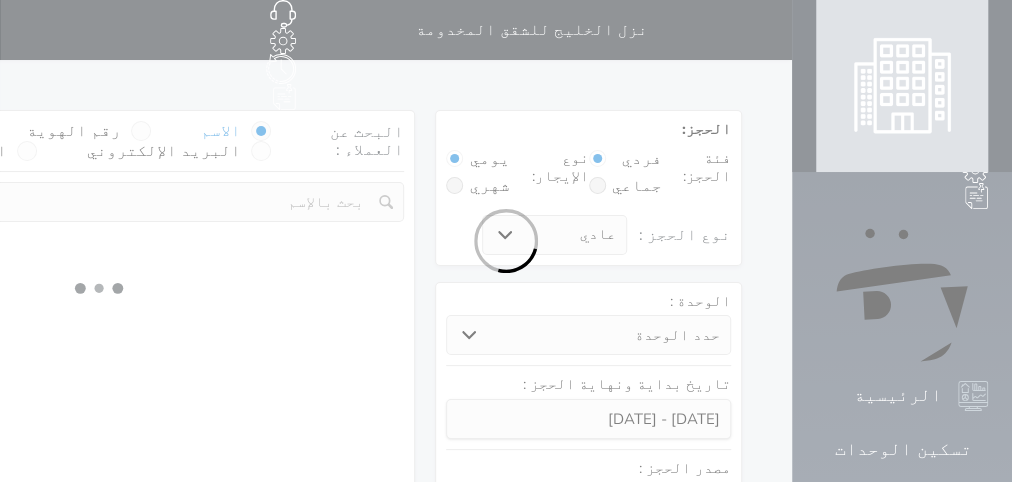 select on "1" 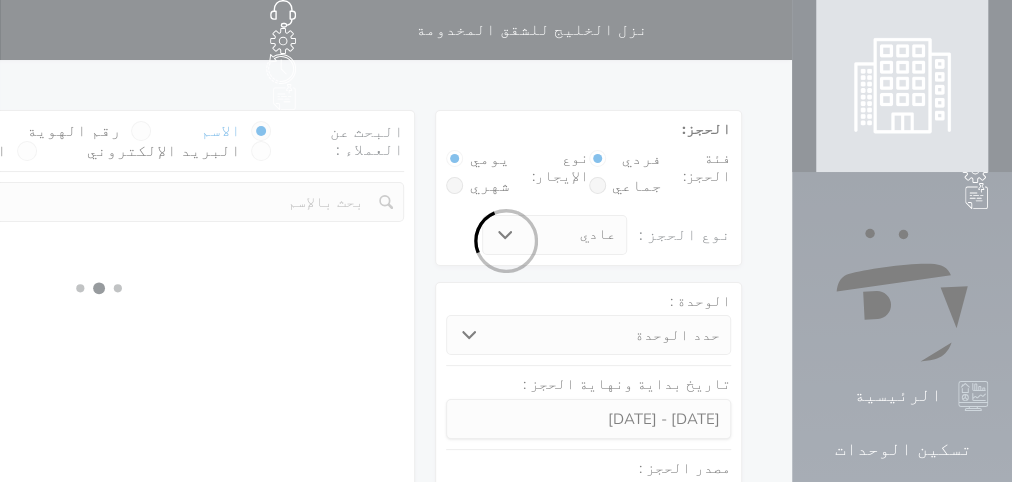 select on "113" 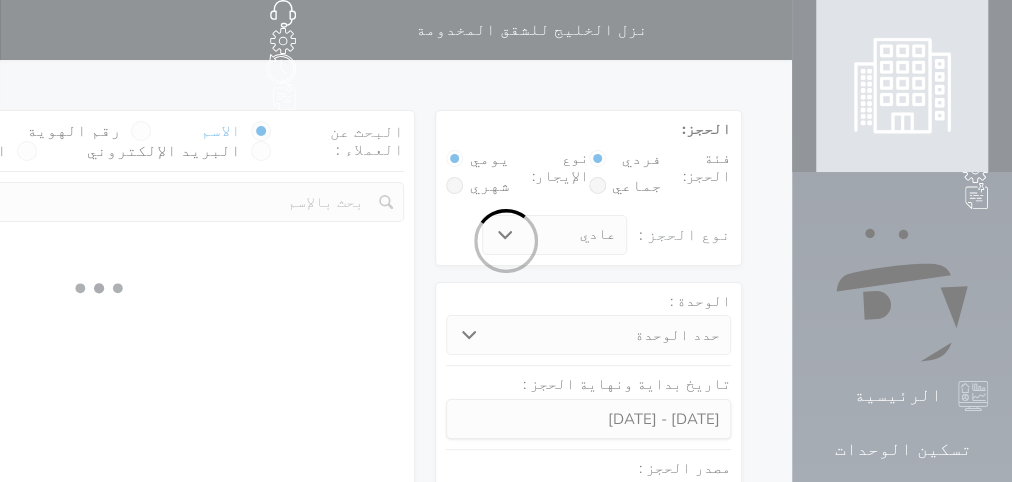 select on "1" 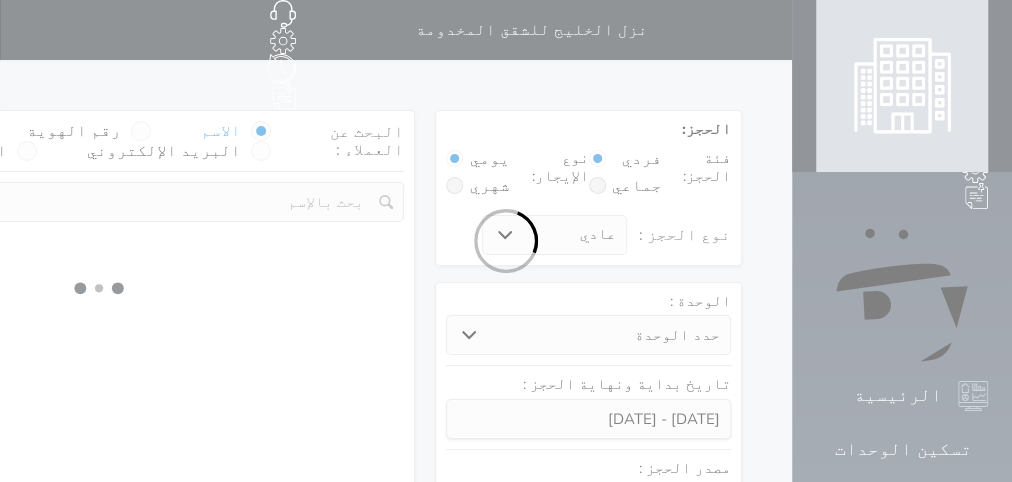 select 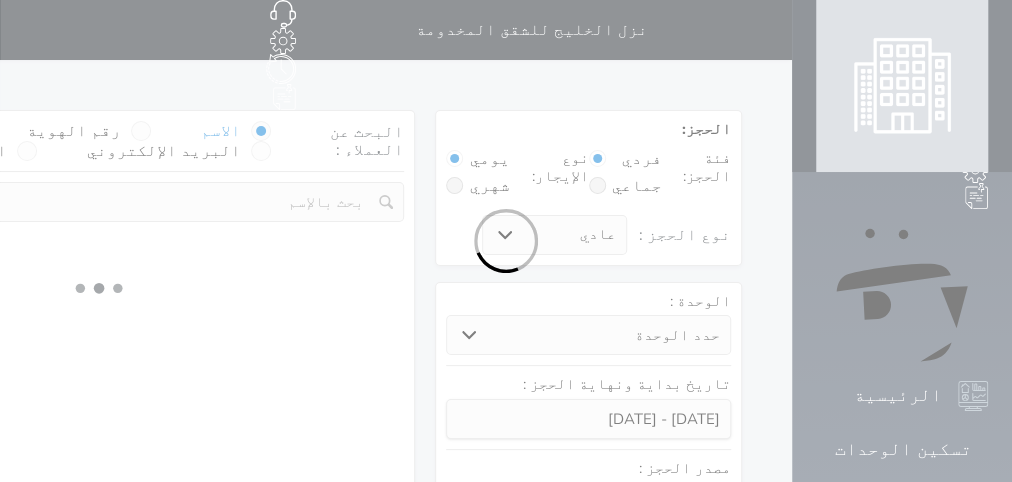 select on "7" 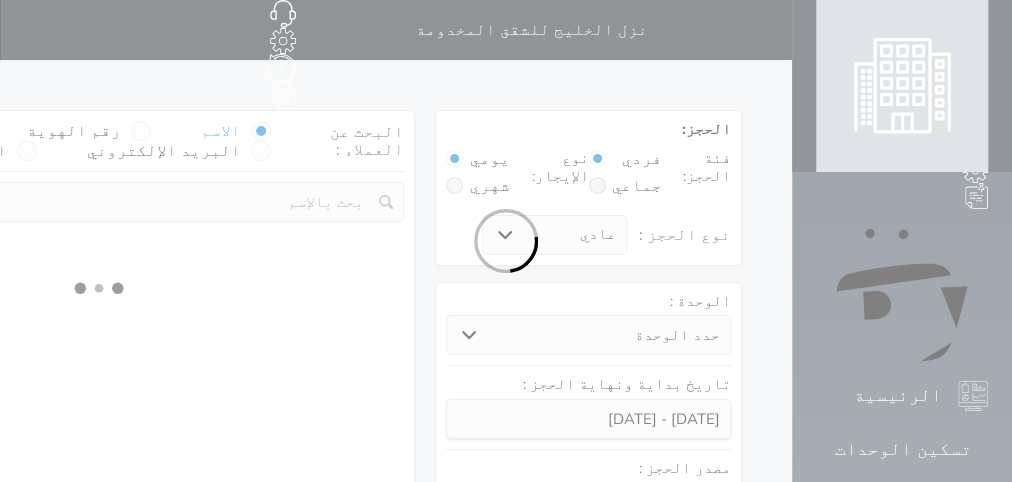 select 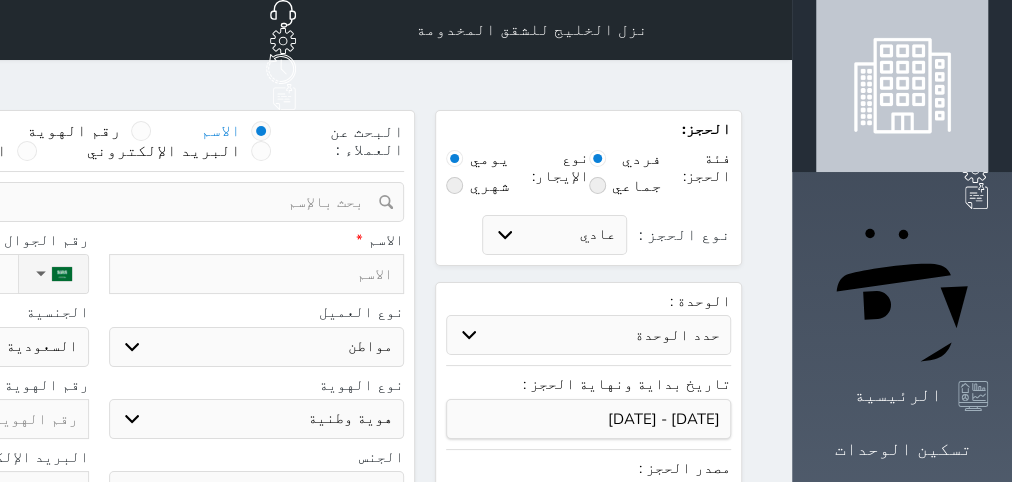 select 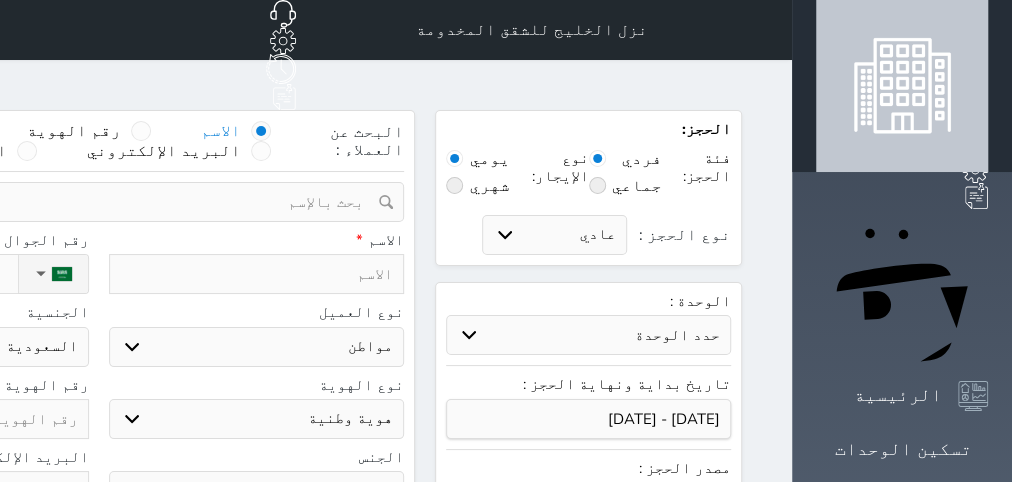 select 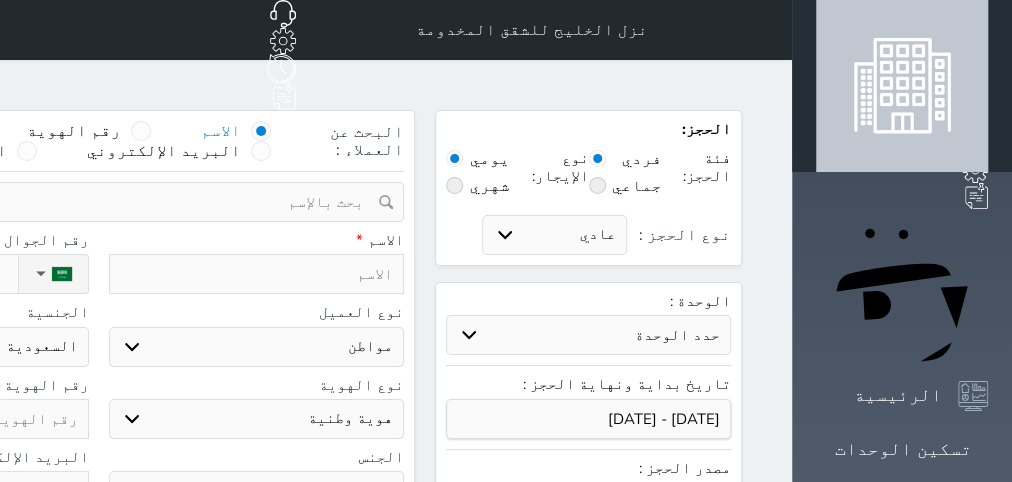 select 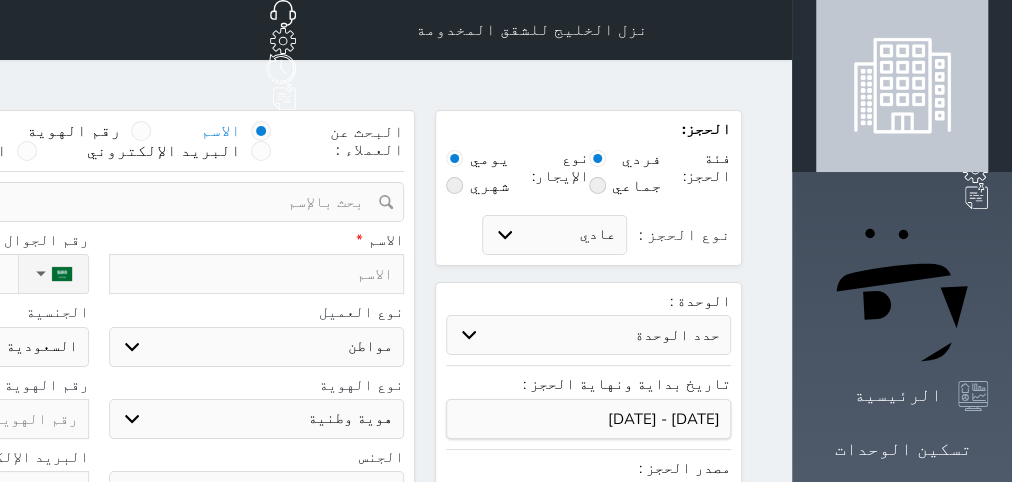 select 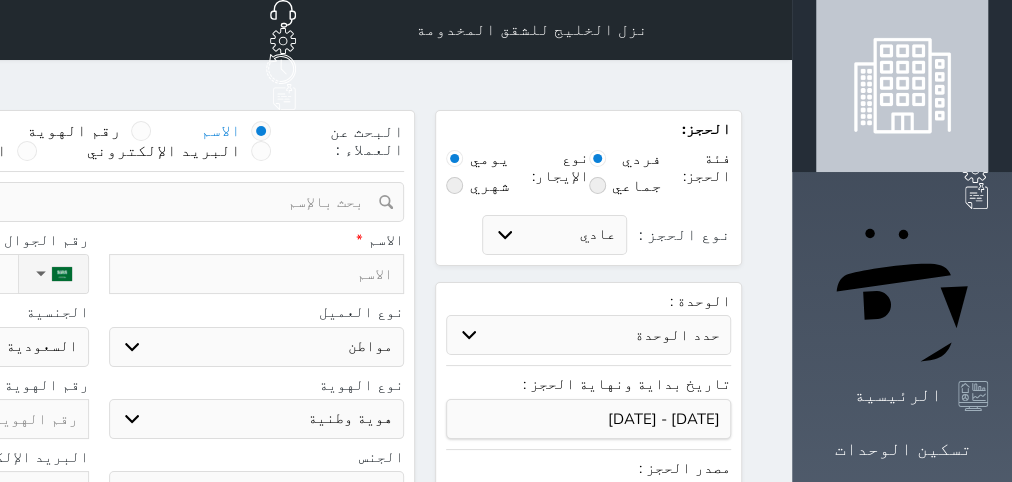 select 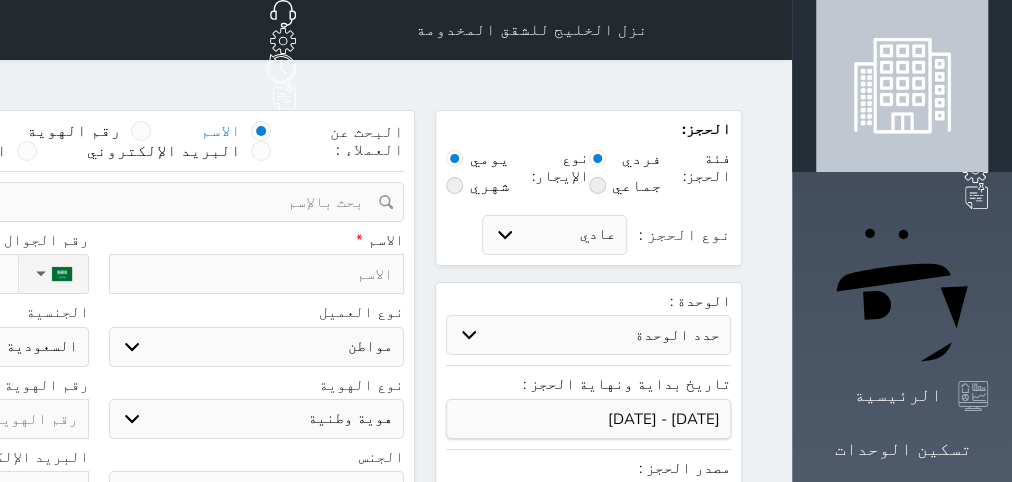 select 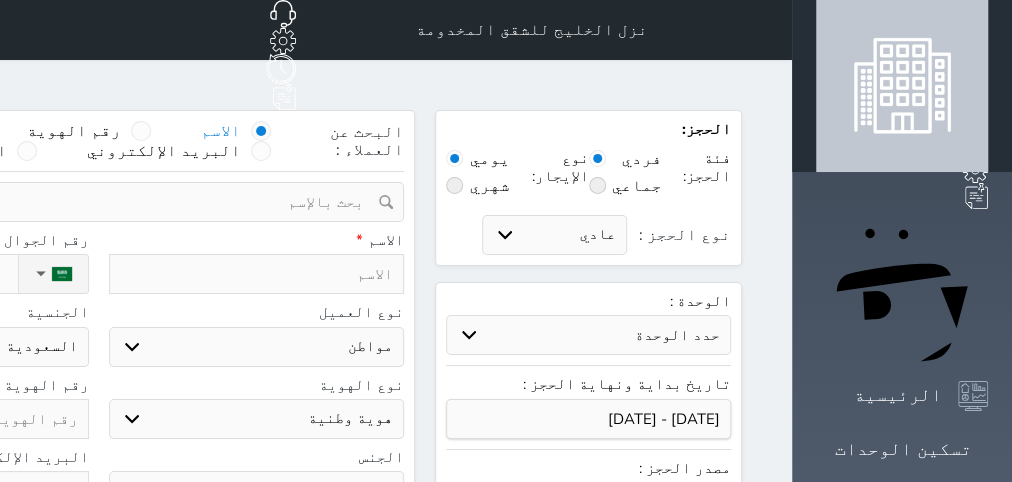 type on "ط" 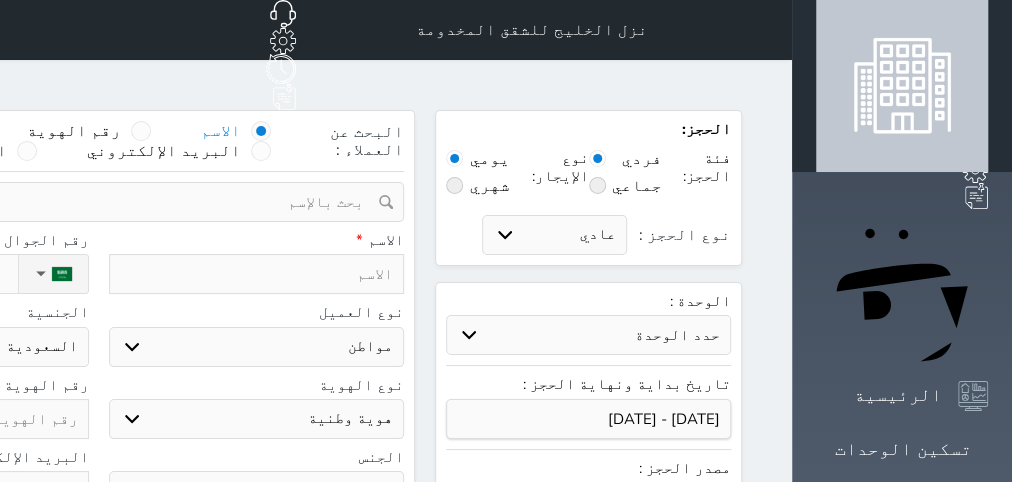 select 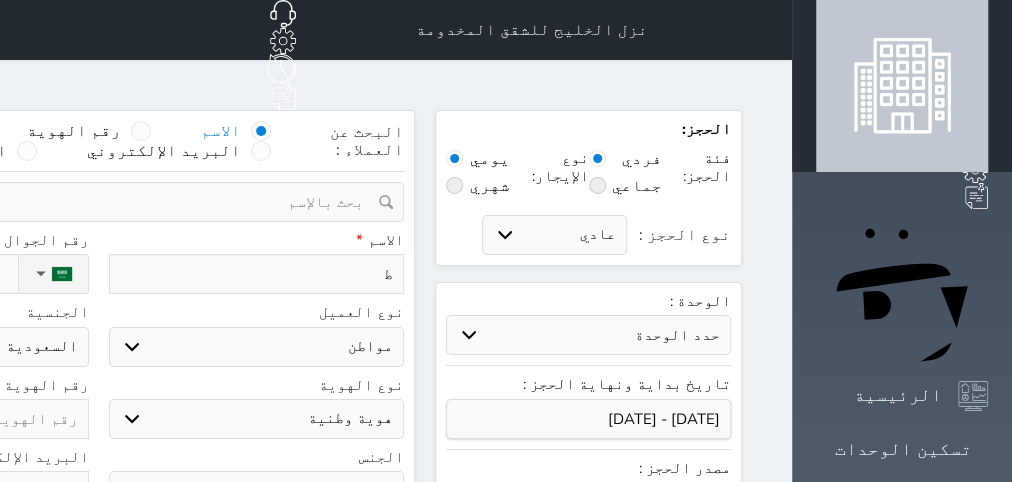 type on "طا" 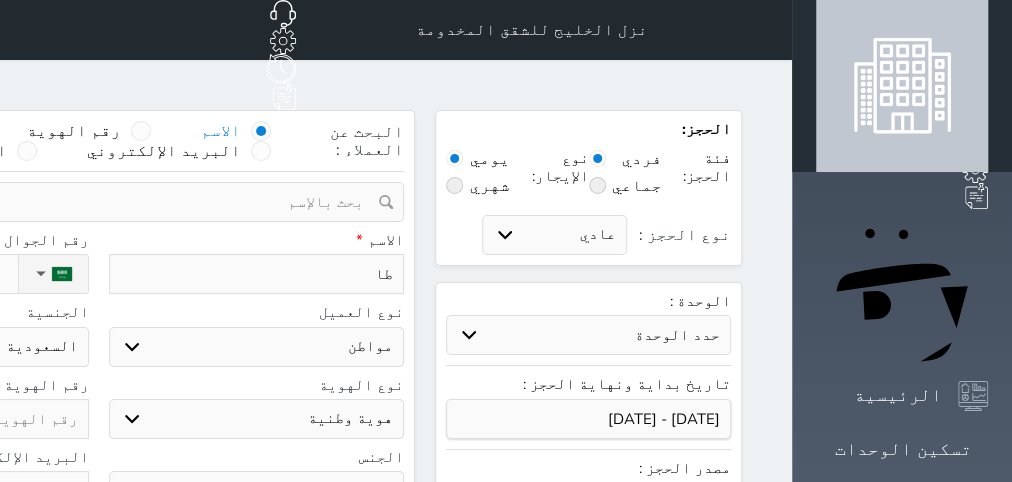 select 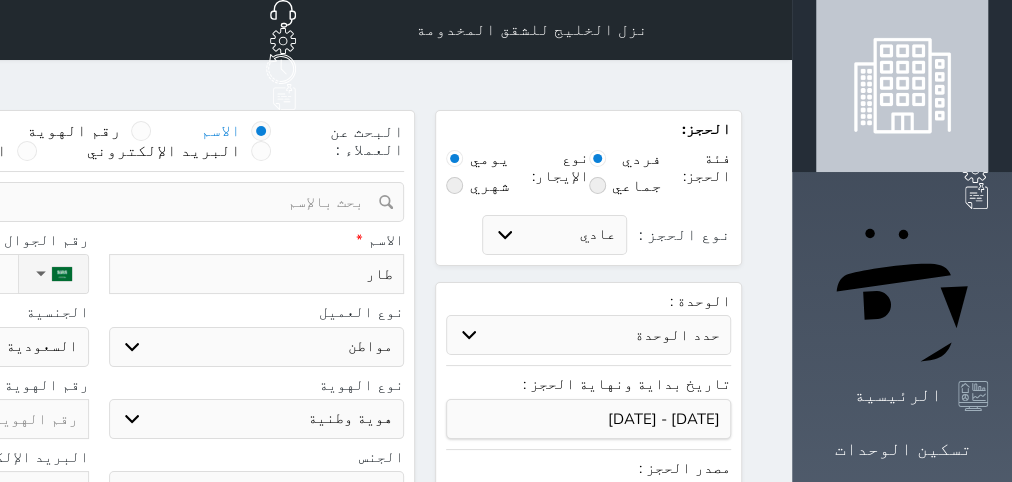 type on "[PERSON_NAME]" 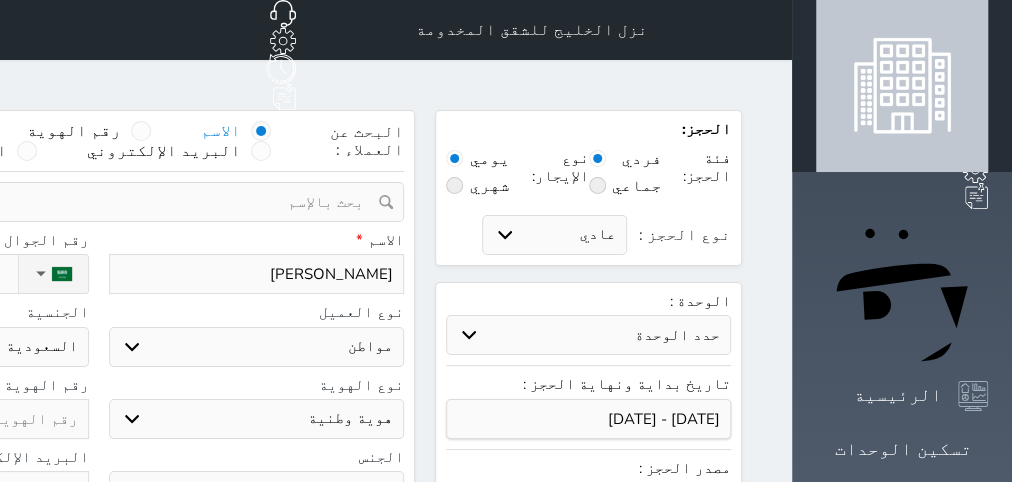 type on "[PERSON_NAME]" 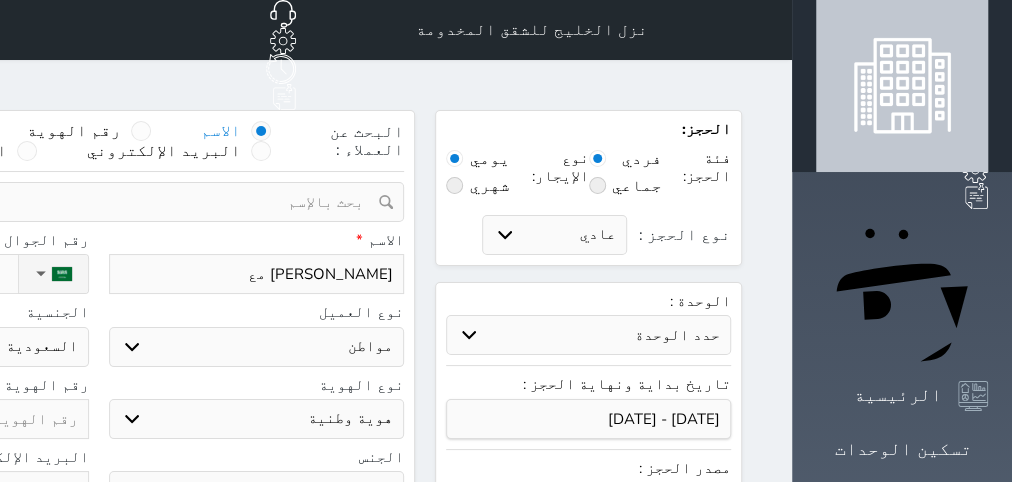 type on "[PERSON_NAME]" 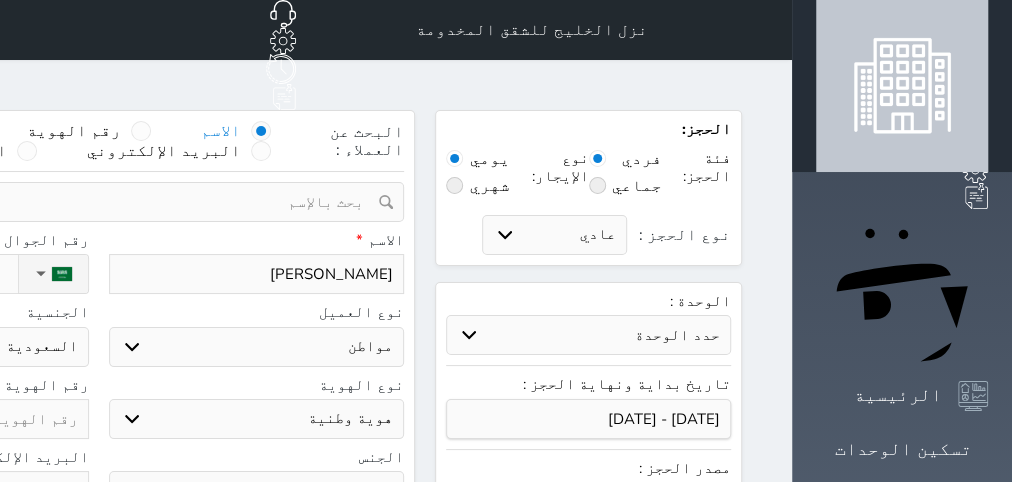 type on "[PERSON_NAME]" 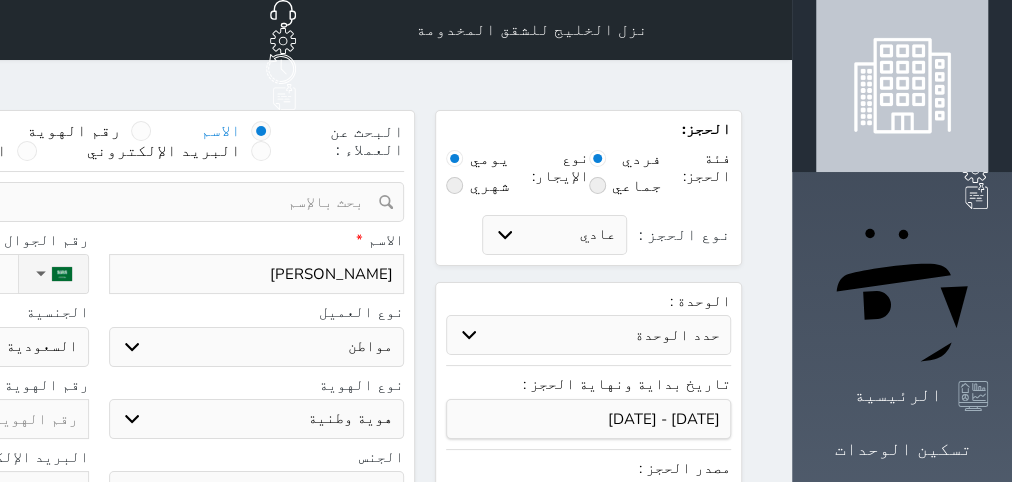 type on "[PERSON_NAME]" 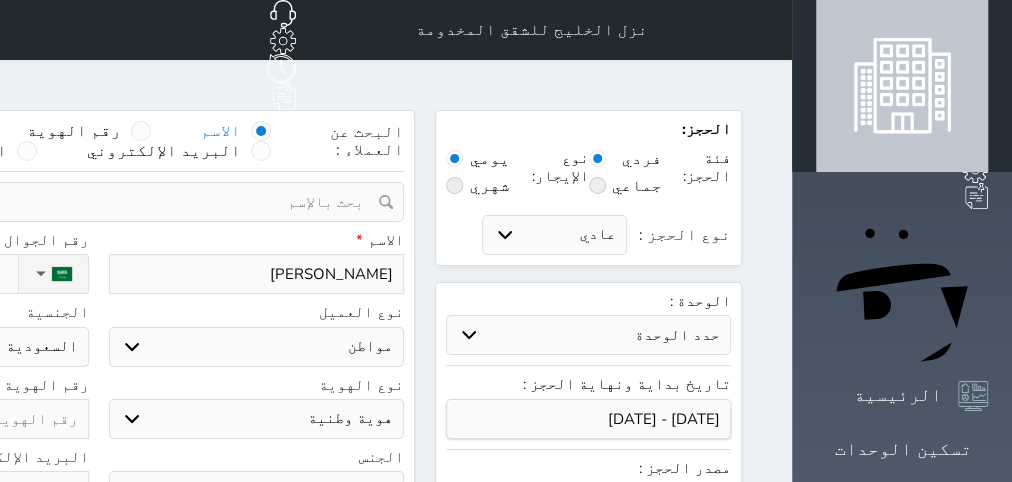 click on "اختر نوع   مواطن مواطن خليجي زائر مقيم" at bounding box center (257, 347) 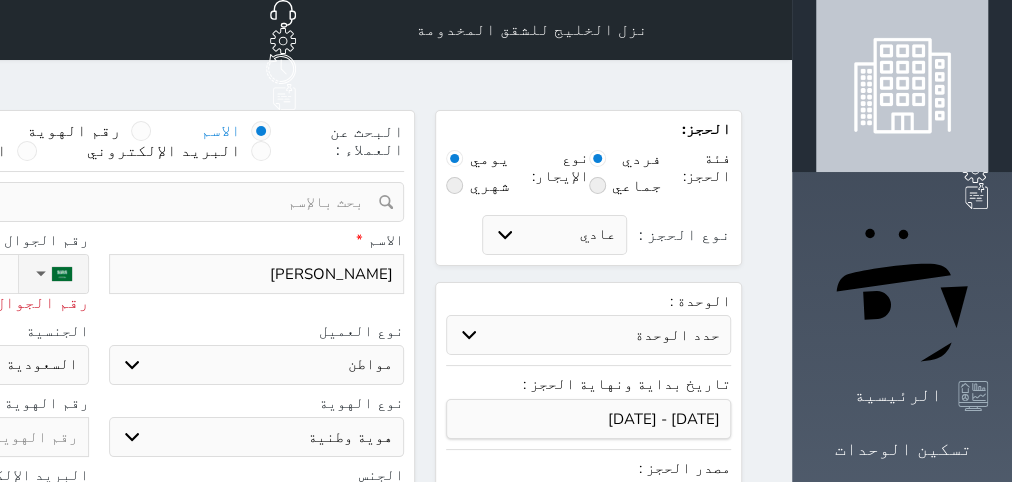 type on "05" 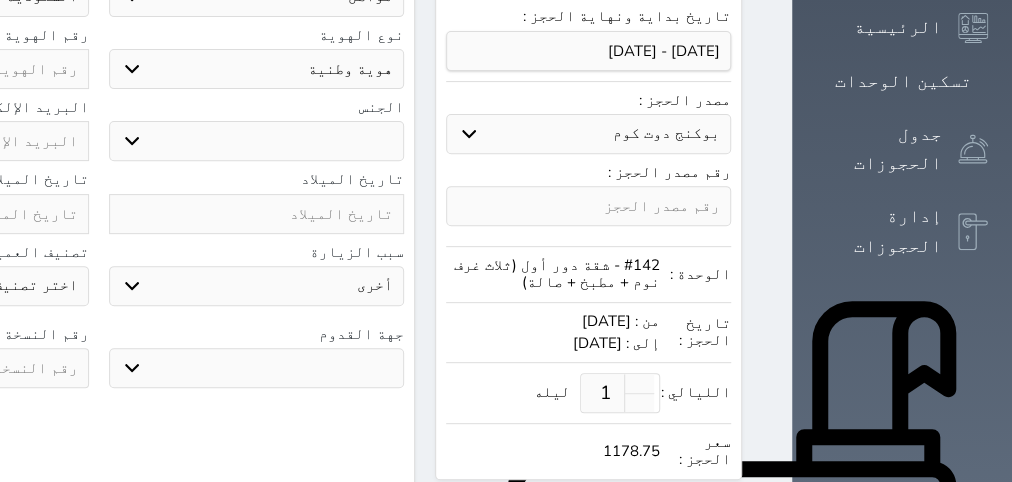 scroll, scrollTop: 378, scrollLeft: 0, axis: vertical 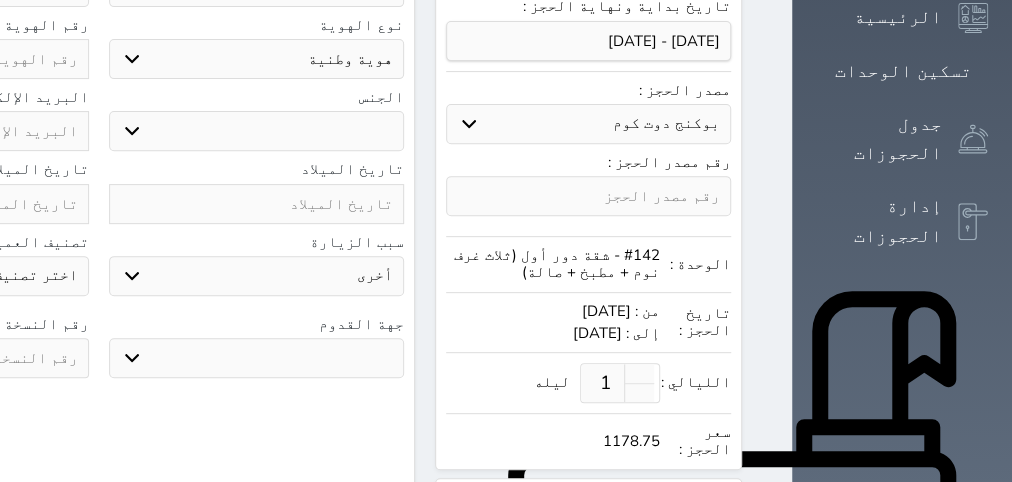 click on "تاريخ الميلاد
تاريخ الميلاد الهجرى" at bounding box center (98, 197) 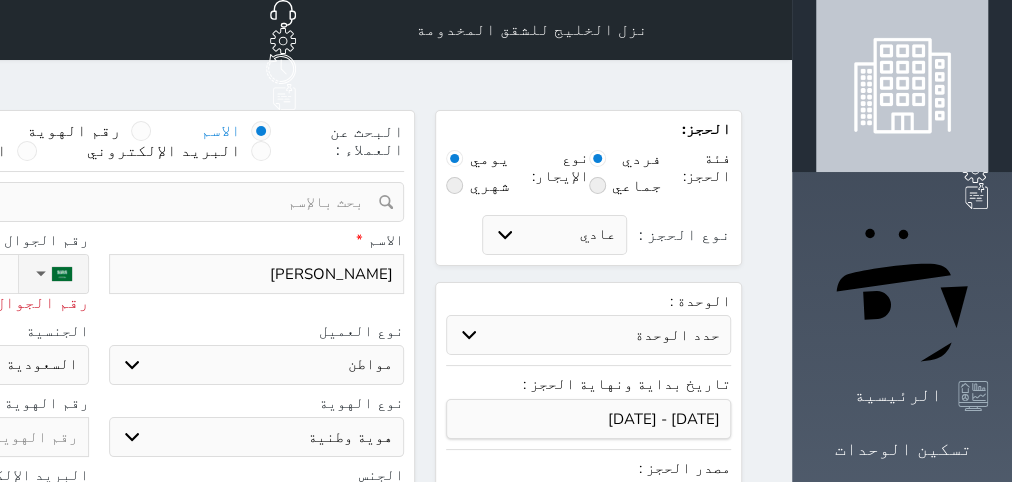 click on "05" at bounding box center (-95, 274) 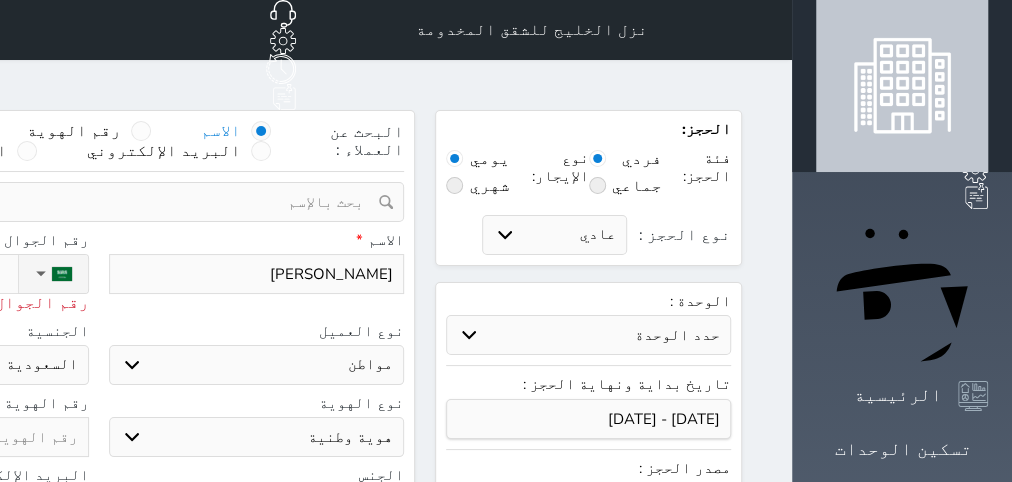 type on "054" 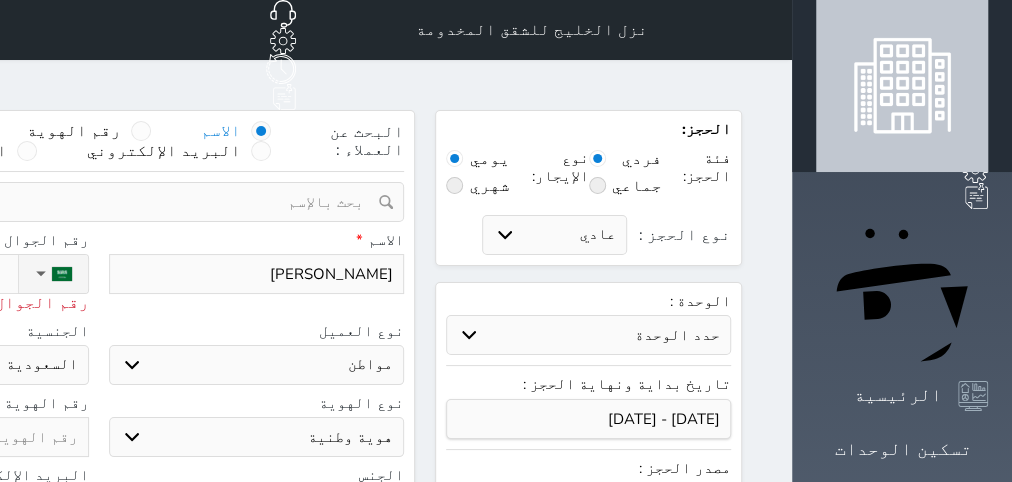 select 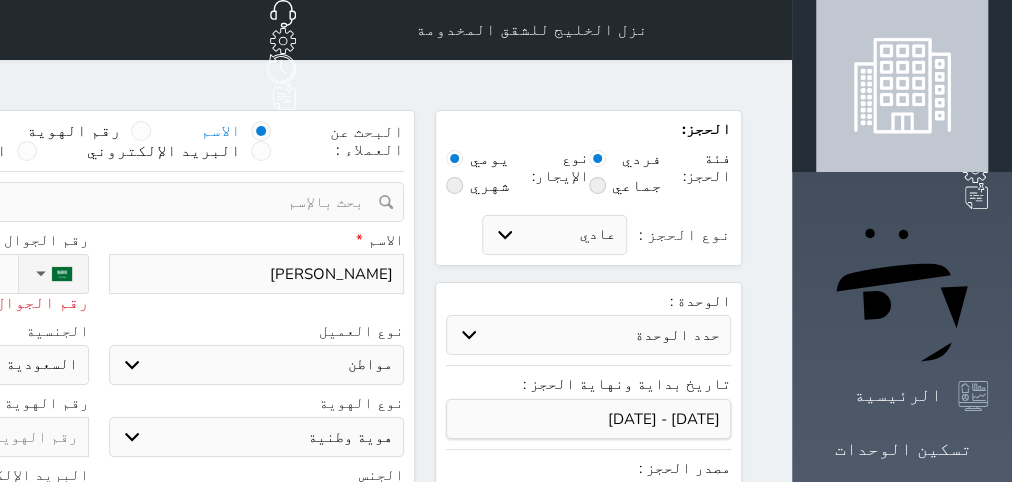 type on "0545" 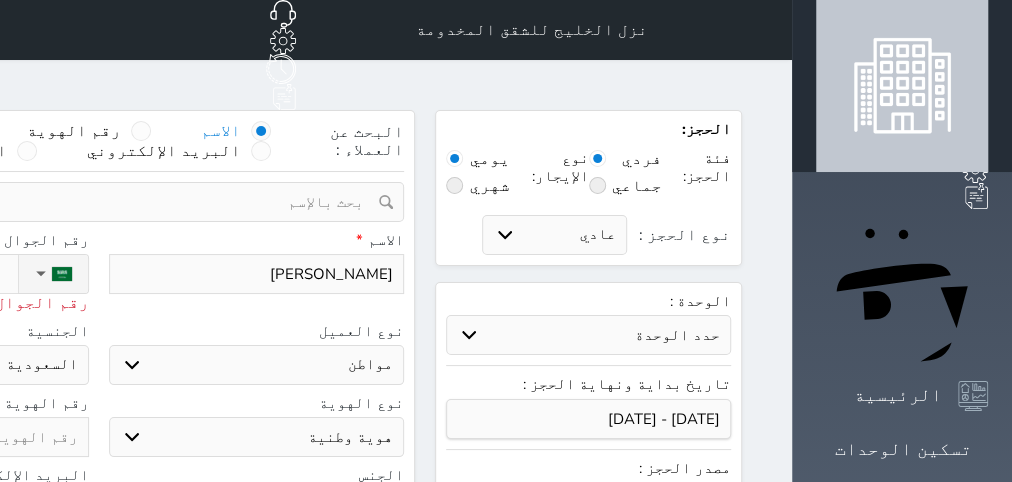 type on "05450" 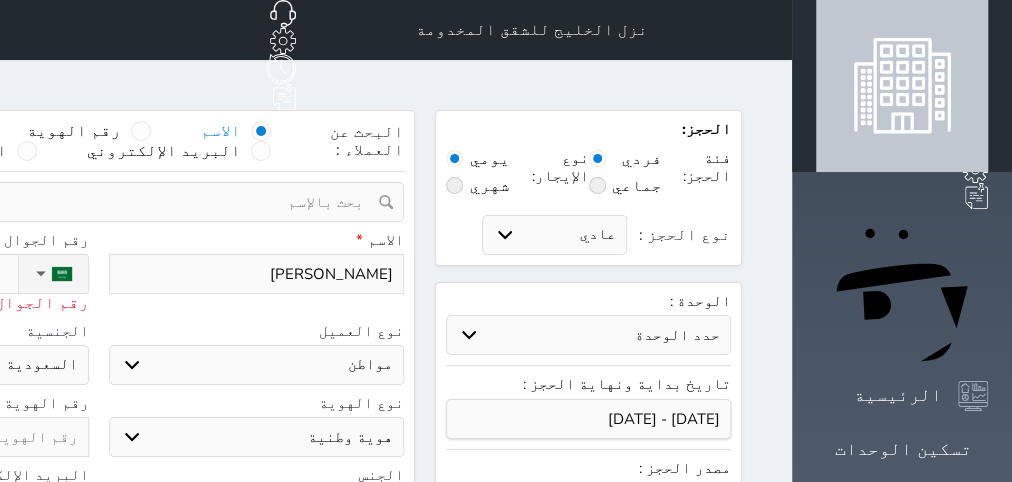 type on "054503" 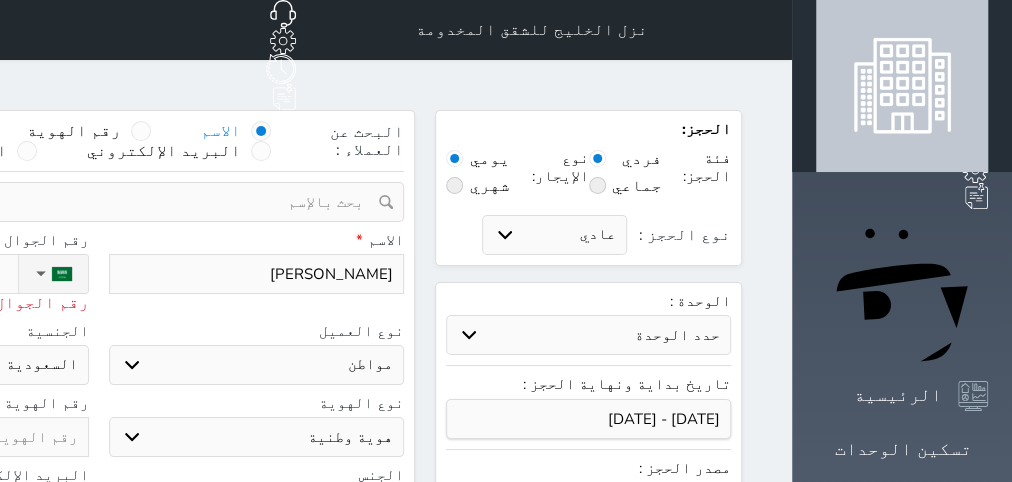 select 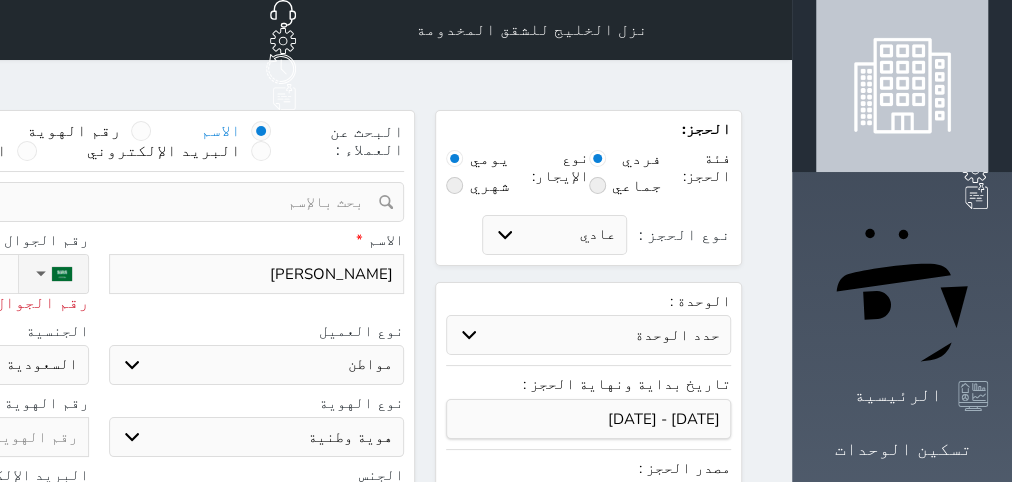 type on "0545034" 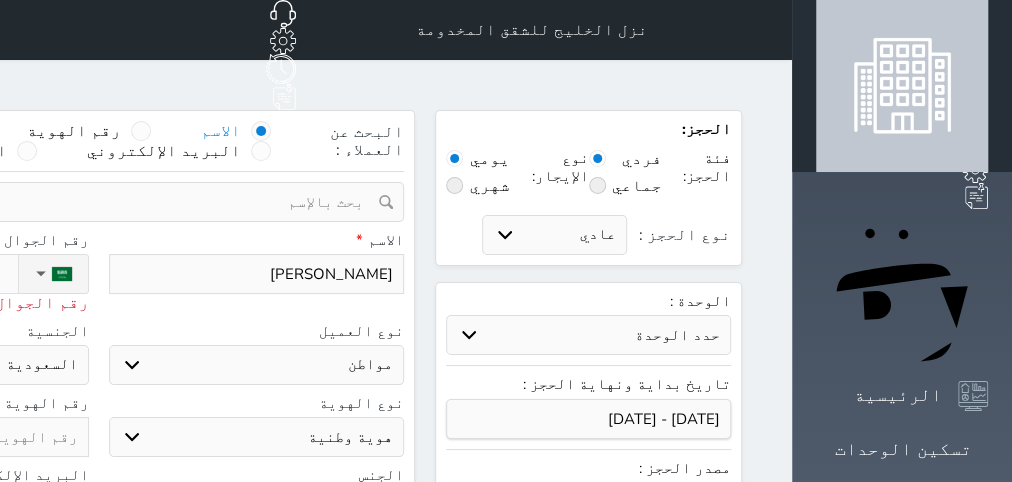type on "05450346" 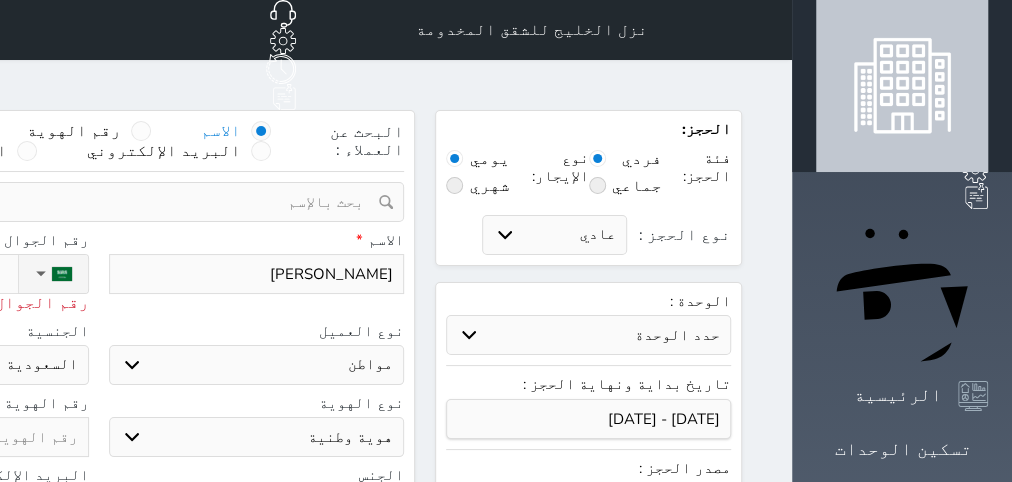 type on "054503464" 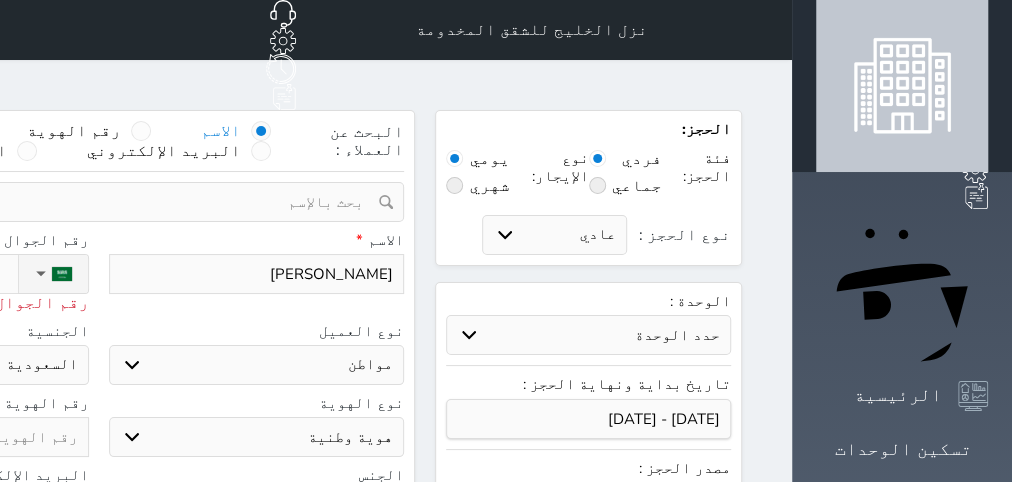 select 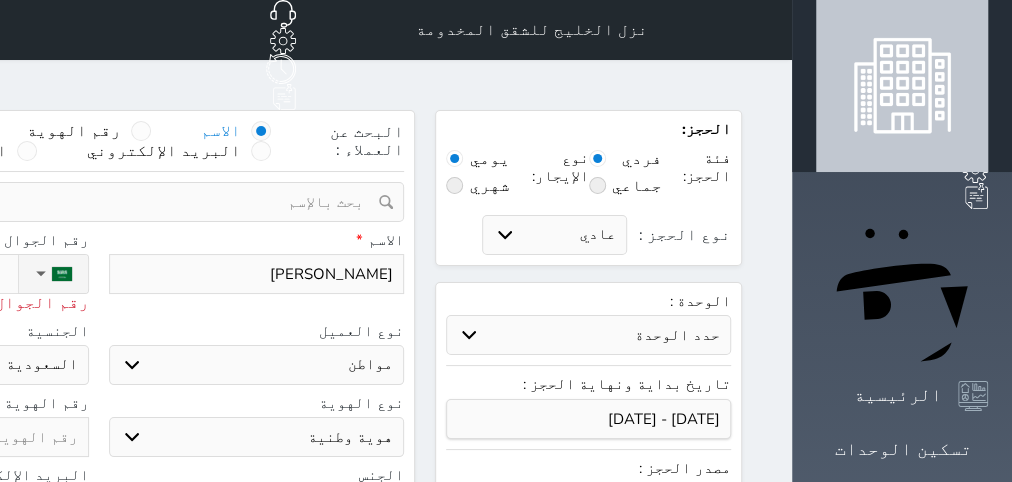 type on "[PHONE_NUMBER]" 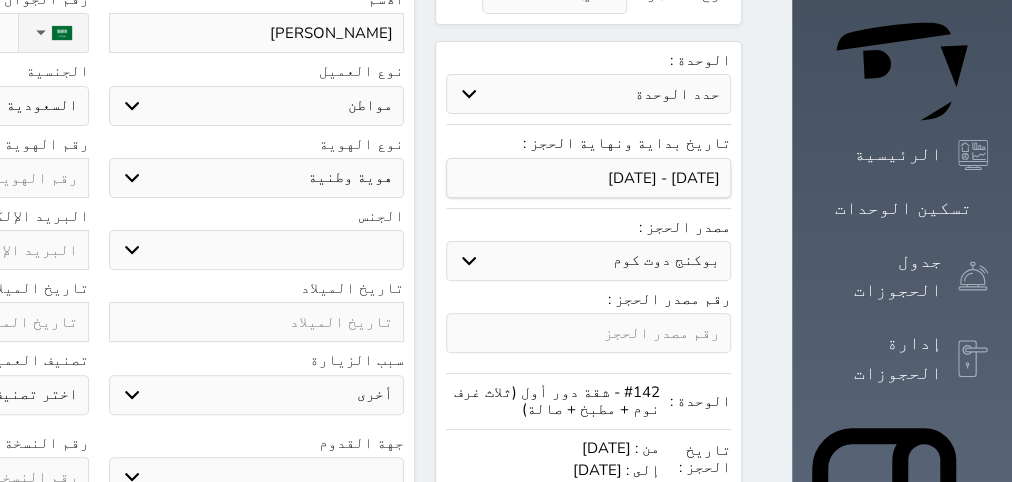 scroll, scrollTop: 252, scrollLeft: 0, axis: vertical 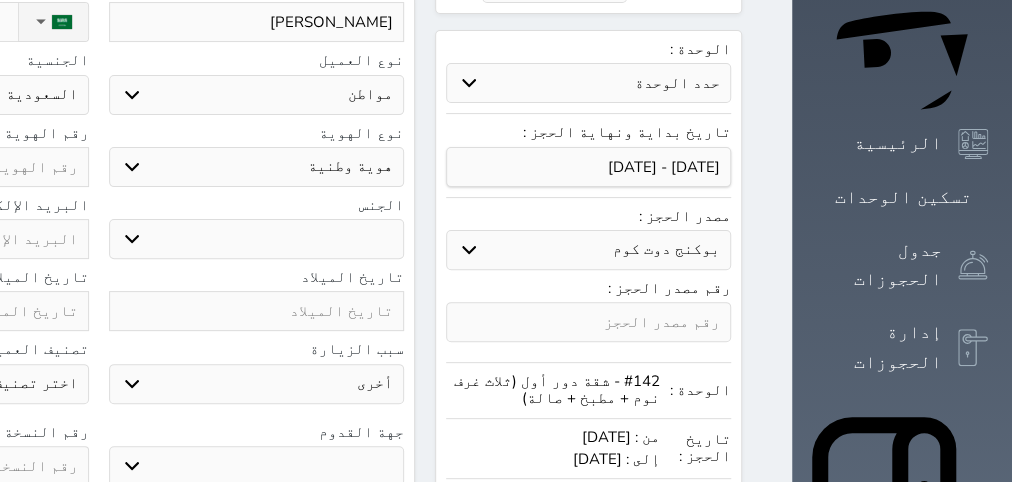 type on "[PHONE_NUMBER]" 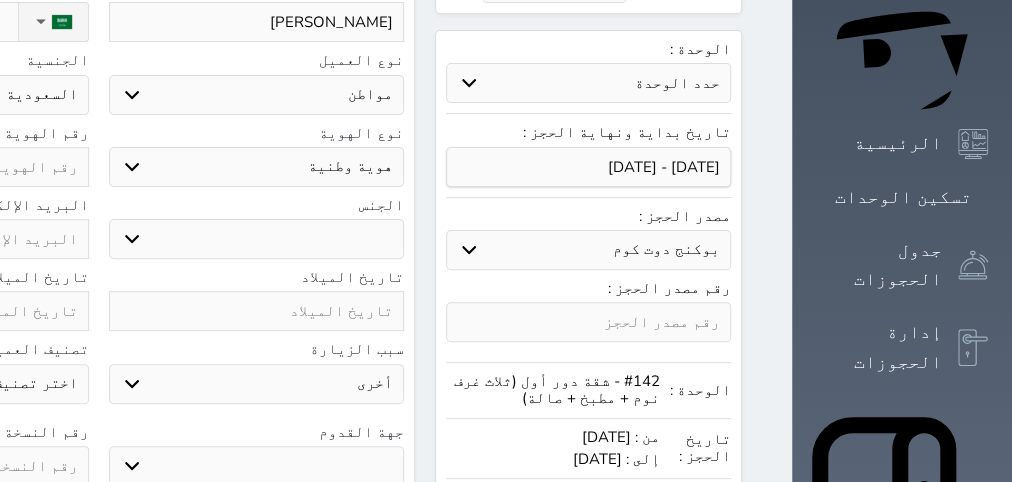 type on "1" 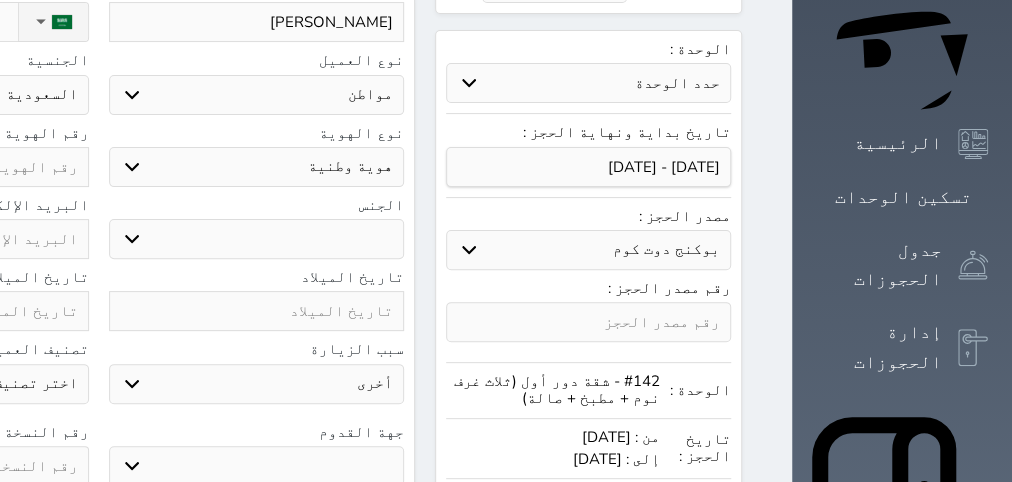 select 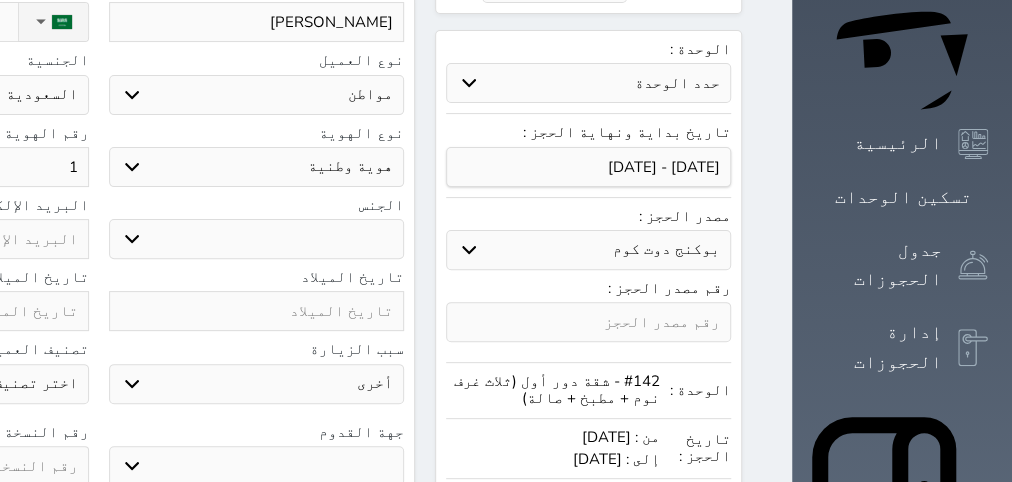 type on "10" 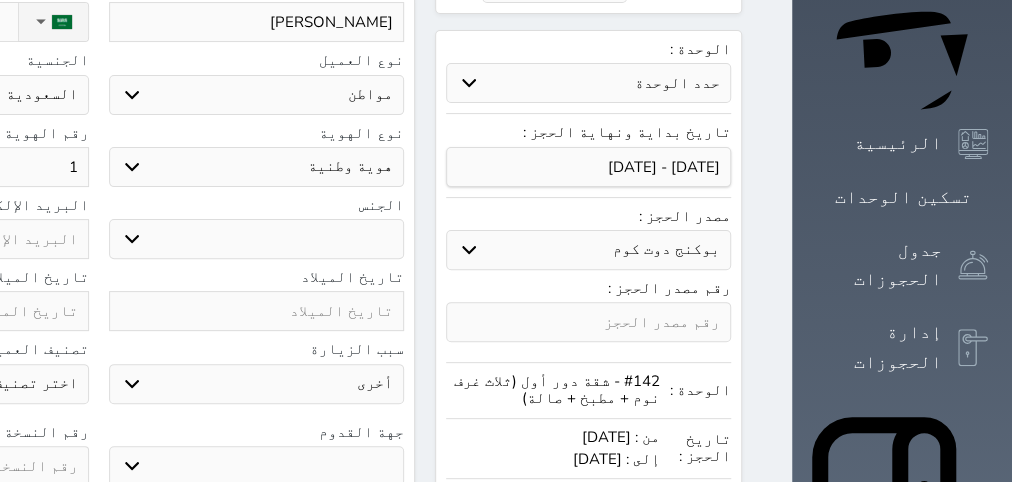 select 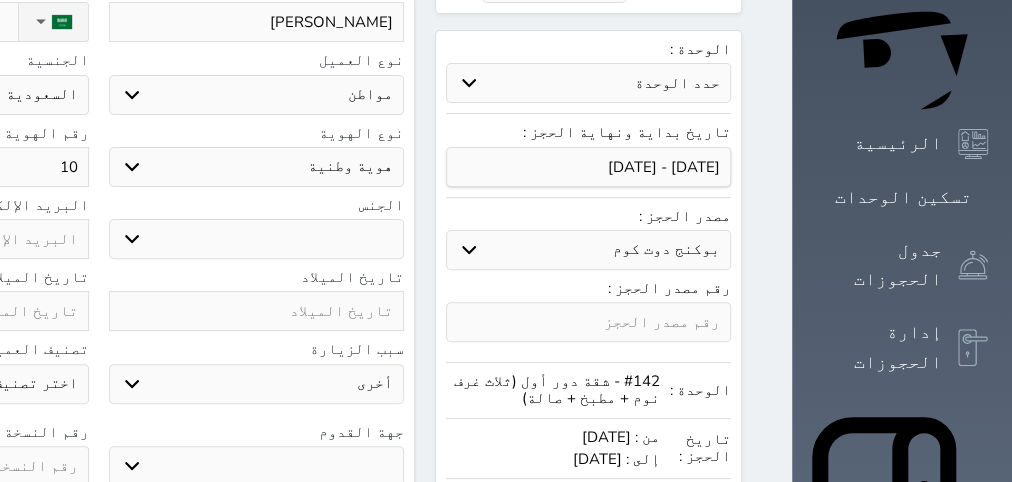 type on "105" 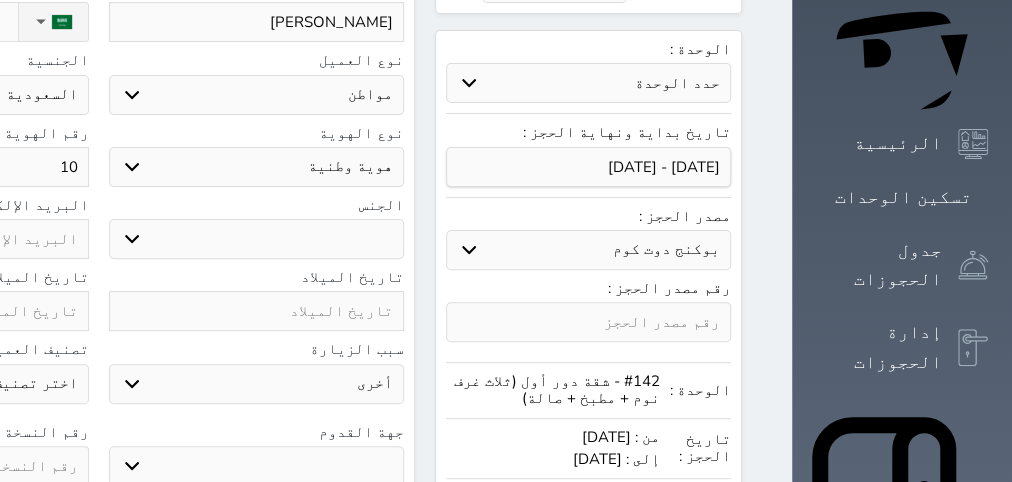 select 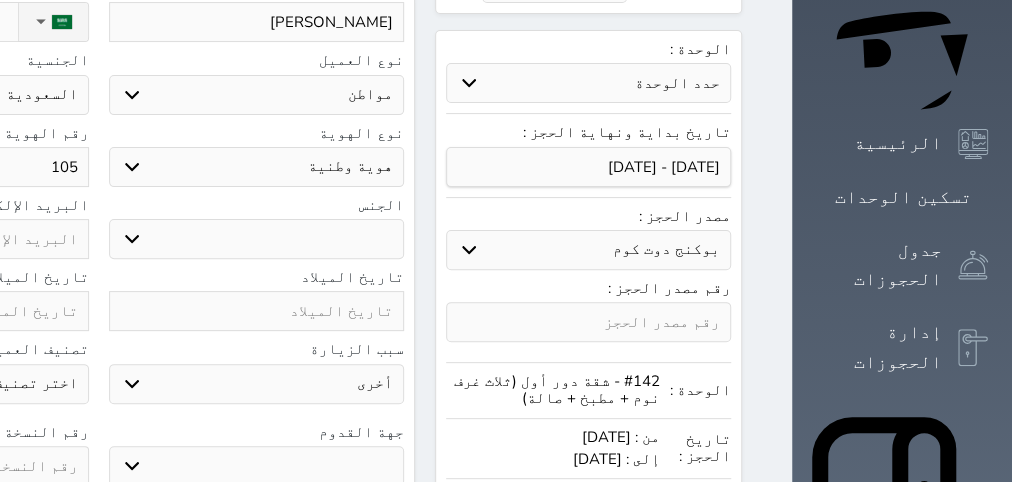 type on "1056" 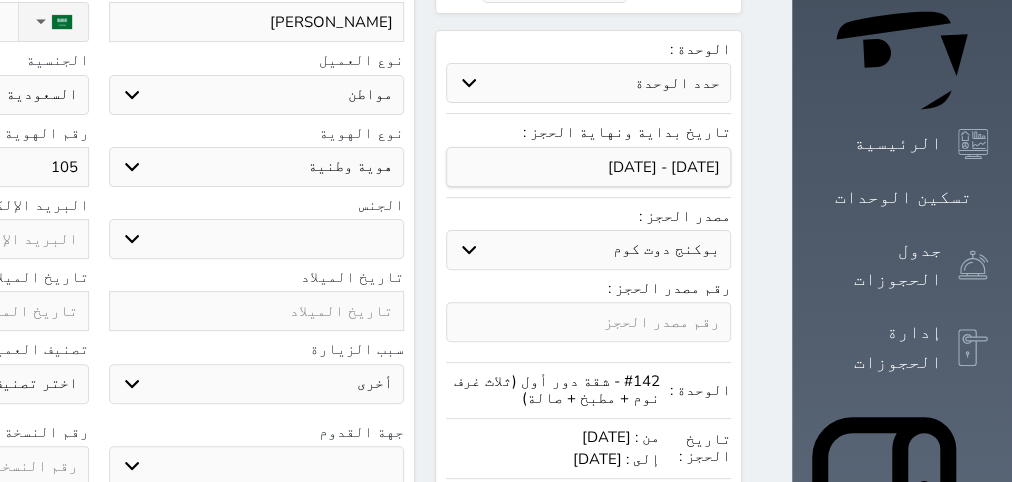 select 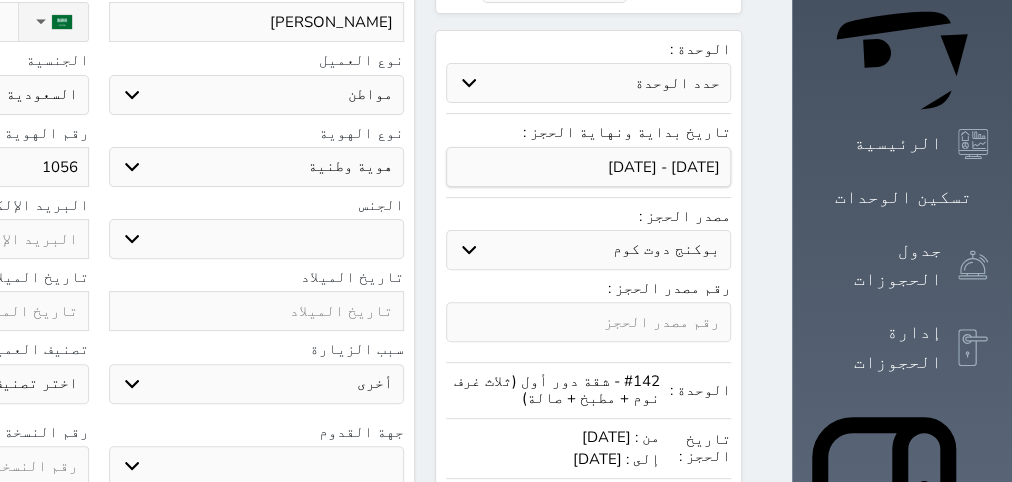 type on "10566" 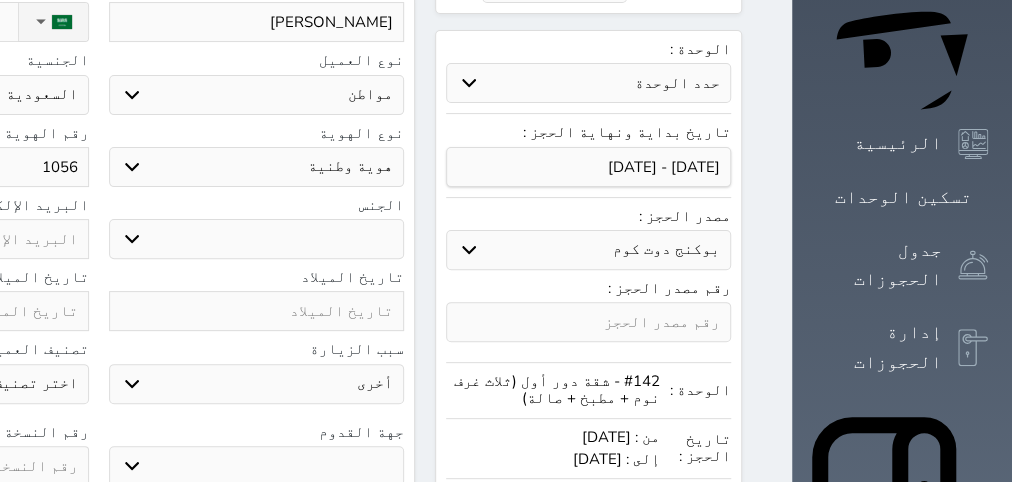 select 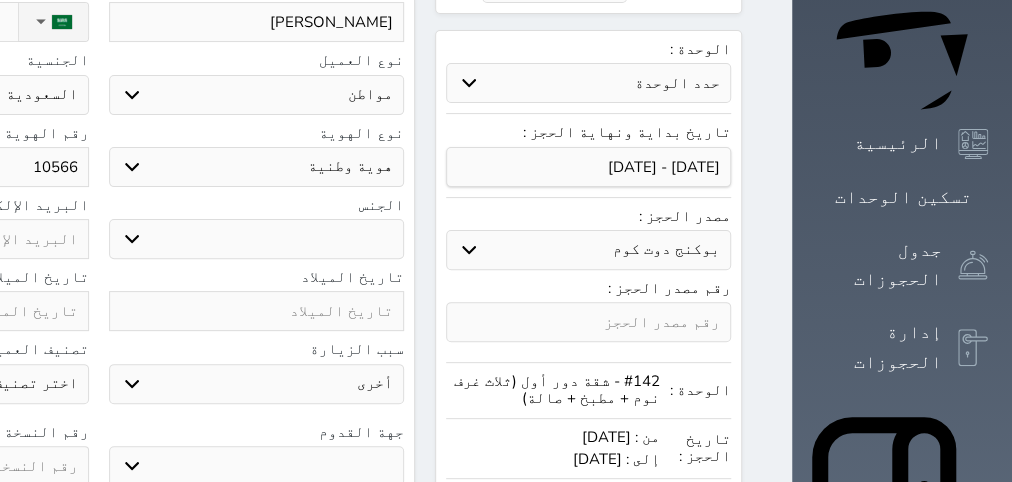 type on "1056" 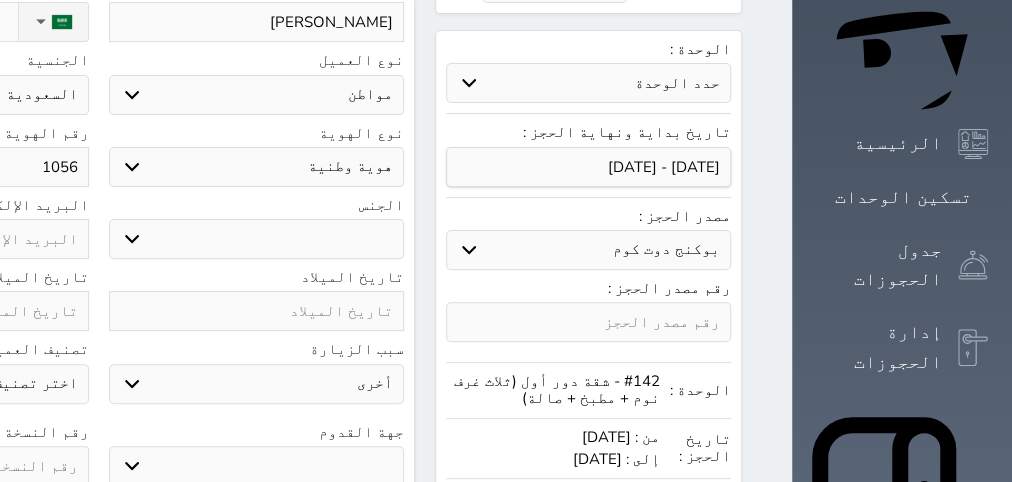 select 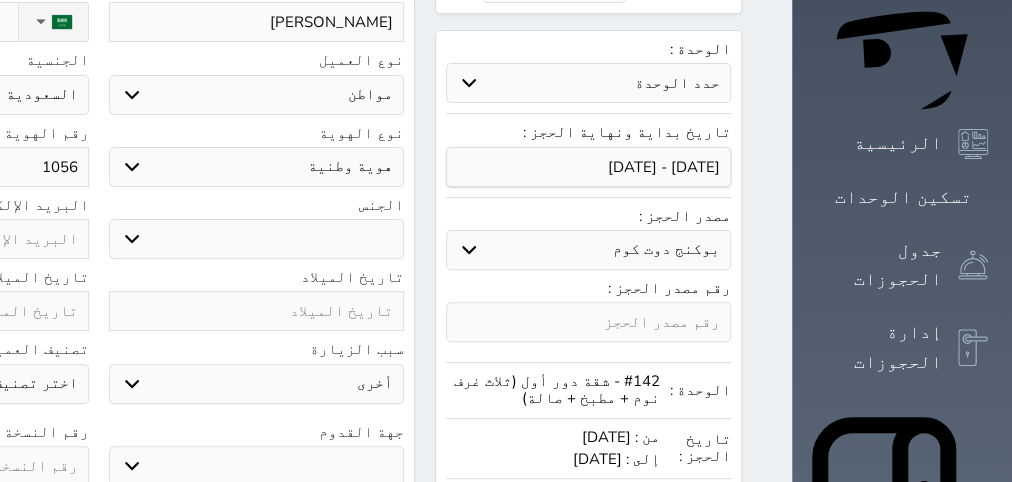 type on "10565" 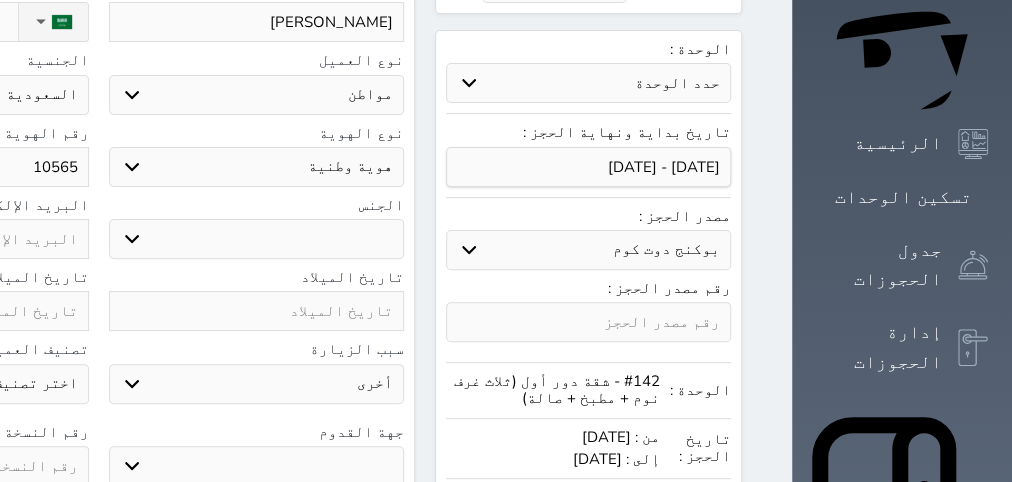 select 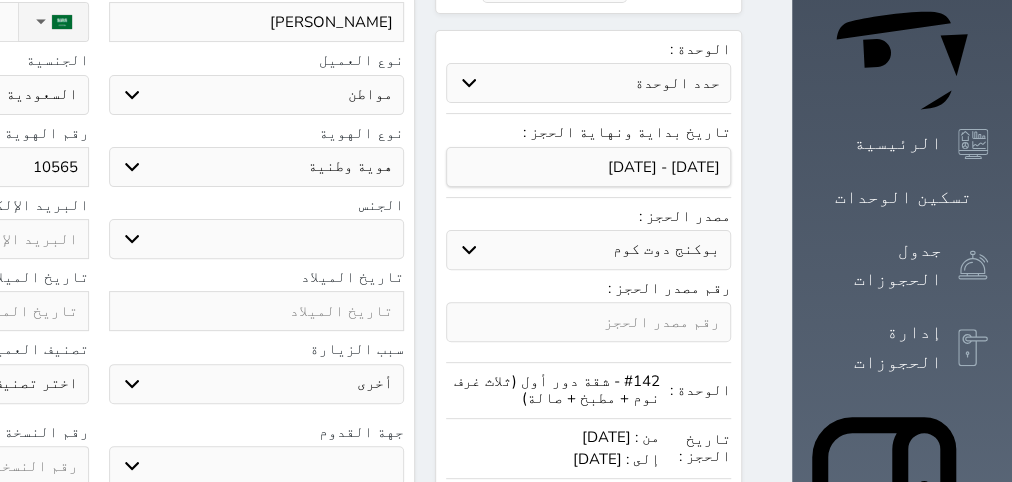 type on "105655" 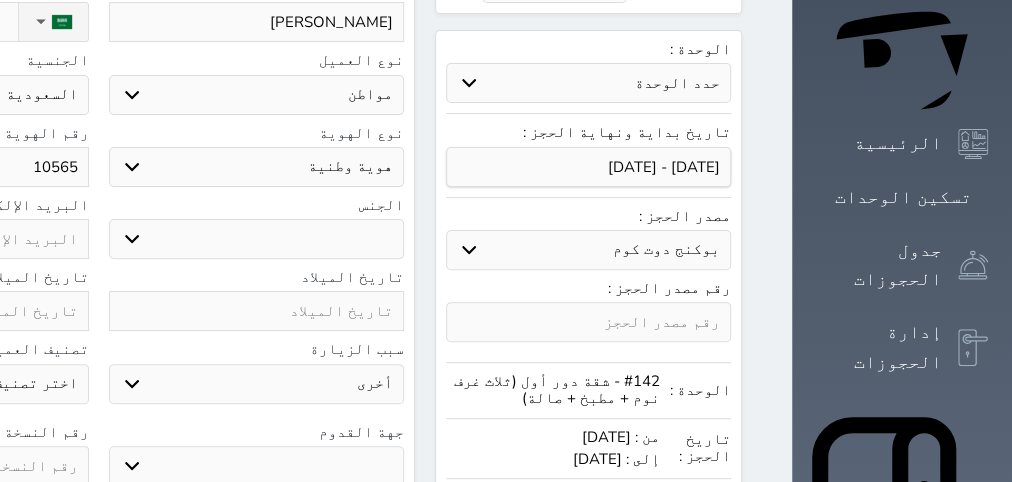 select 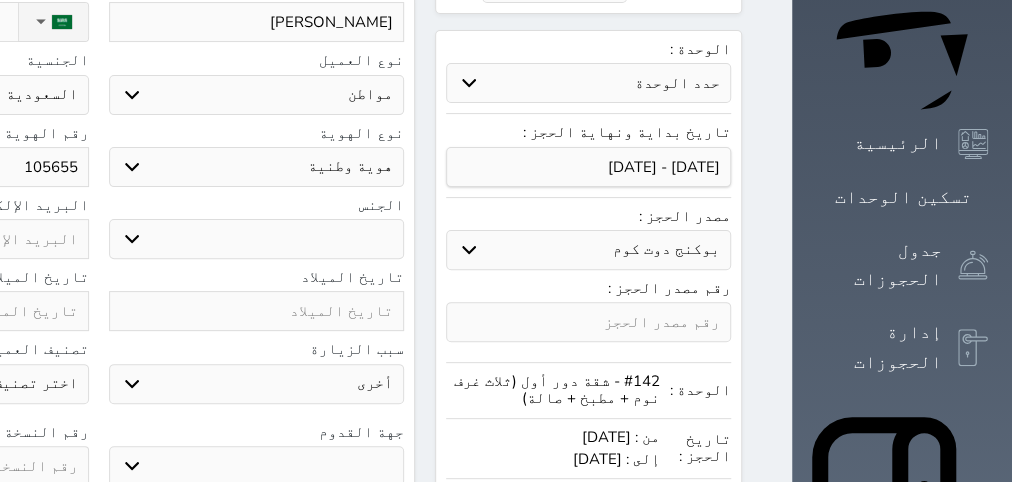 select 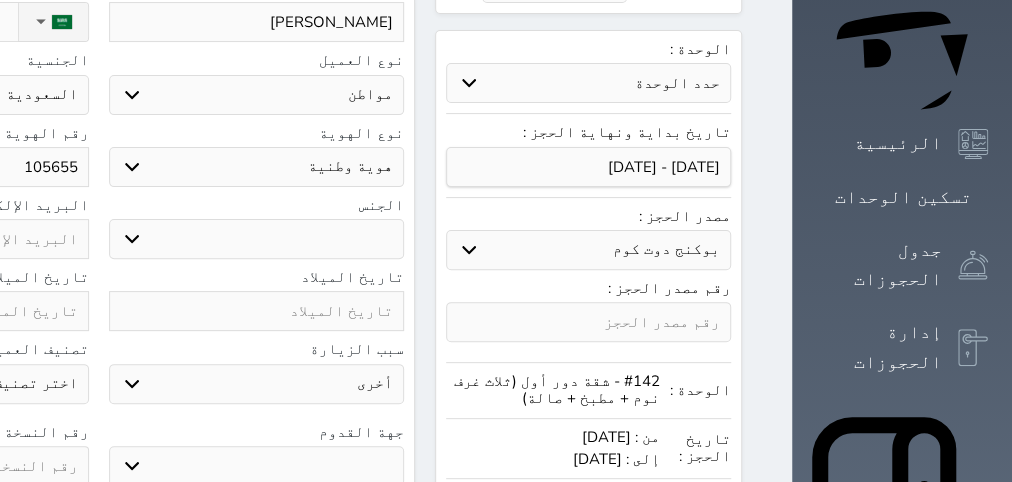 type on "1056557" 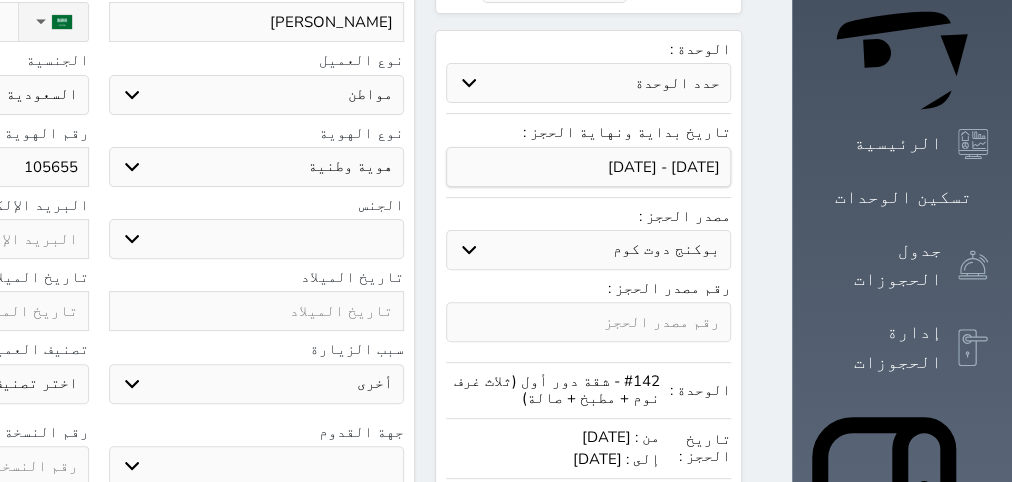 select 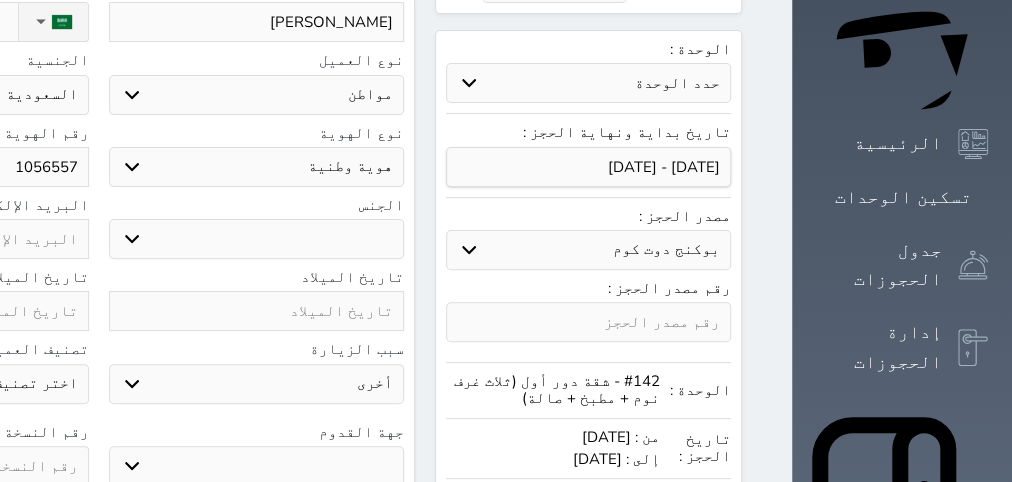 type on "10565577" 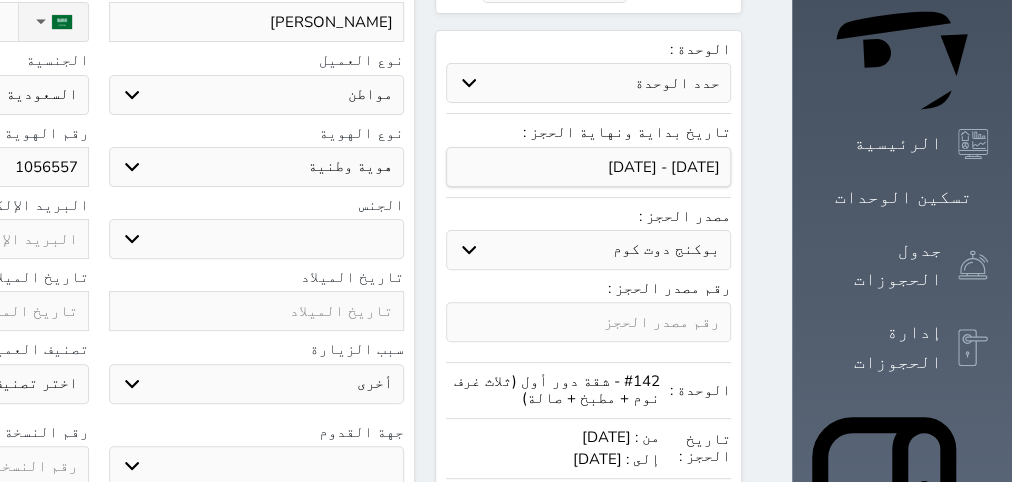 select 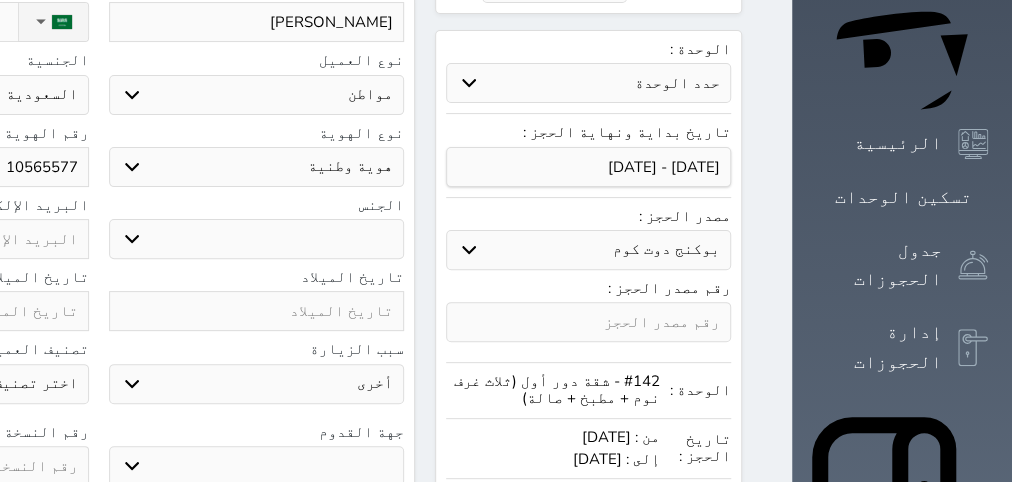 type on "105655776" 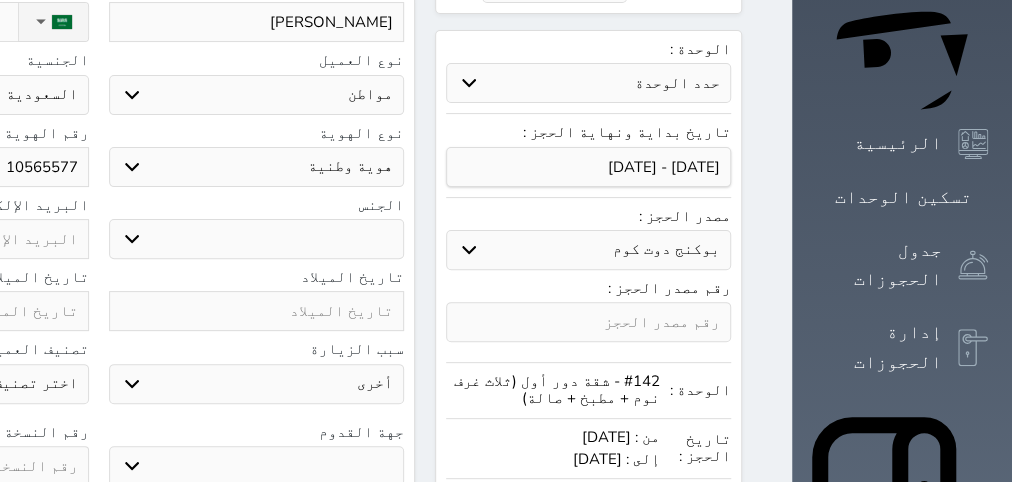 select 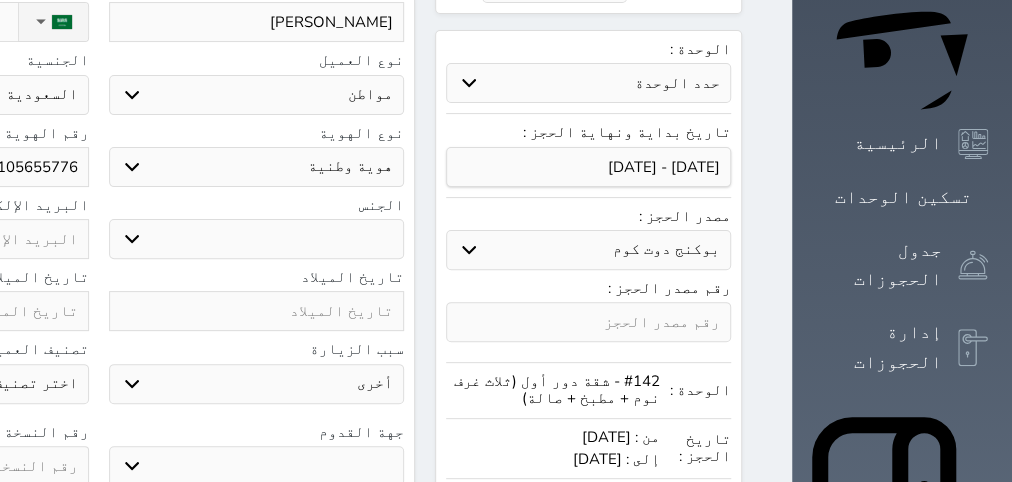 type on "1056557760" 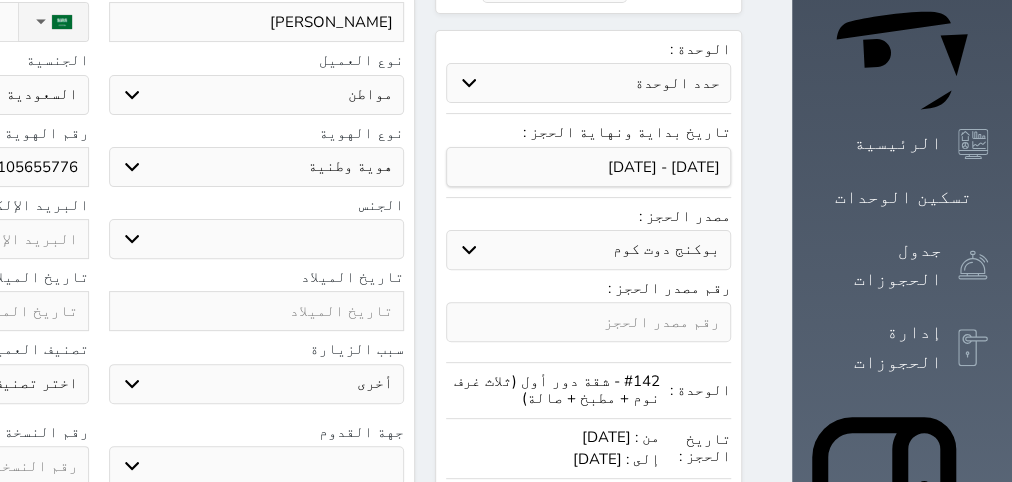 select 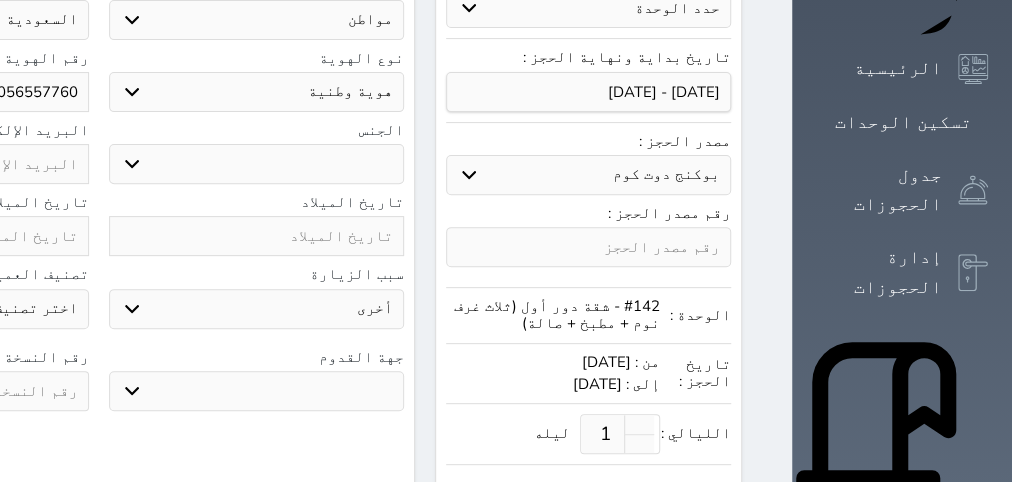 scroll, scrollTop: 378, scrollLeft: 0, axis: vertical 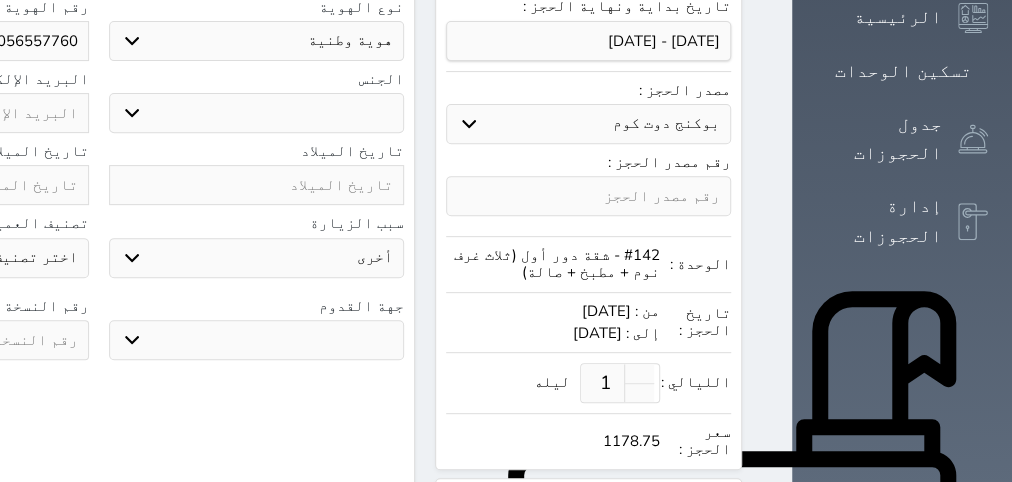 type on "1056557760" 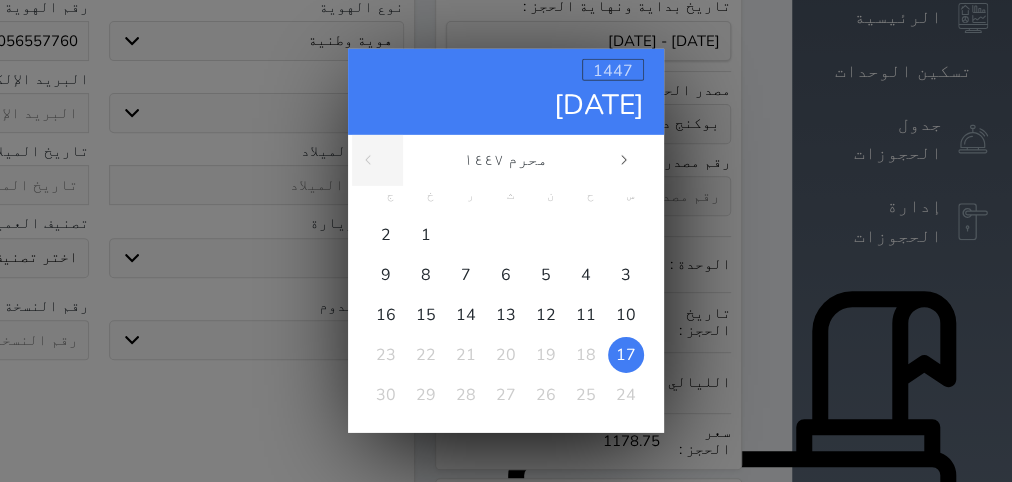 click on "1447" at bounding box center [613, 71] 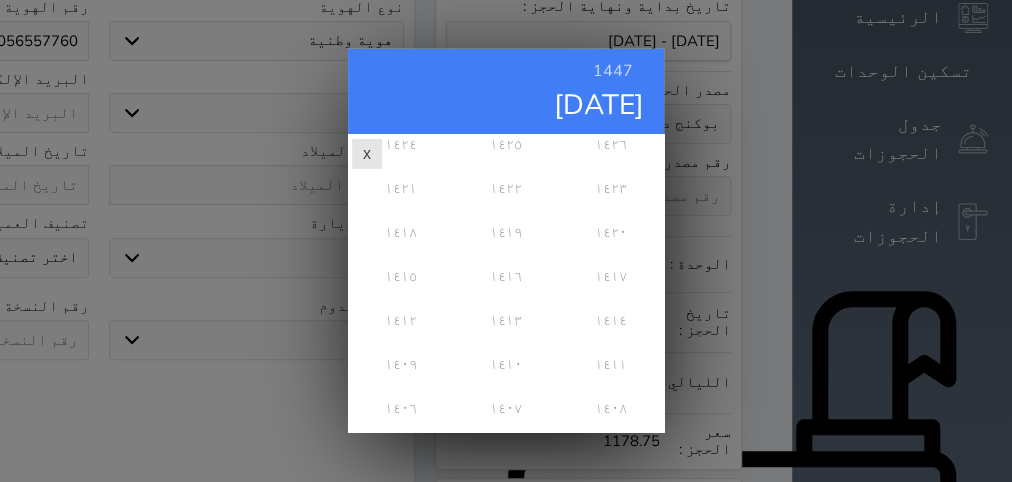 scroll, scrollTop: 486, scrollLeft: 0, axis: vertical 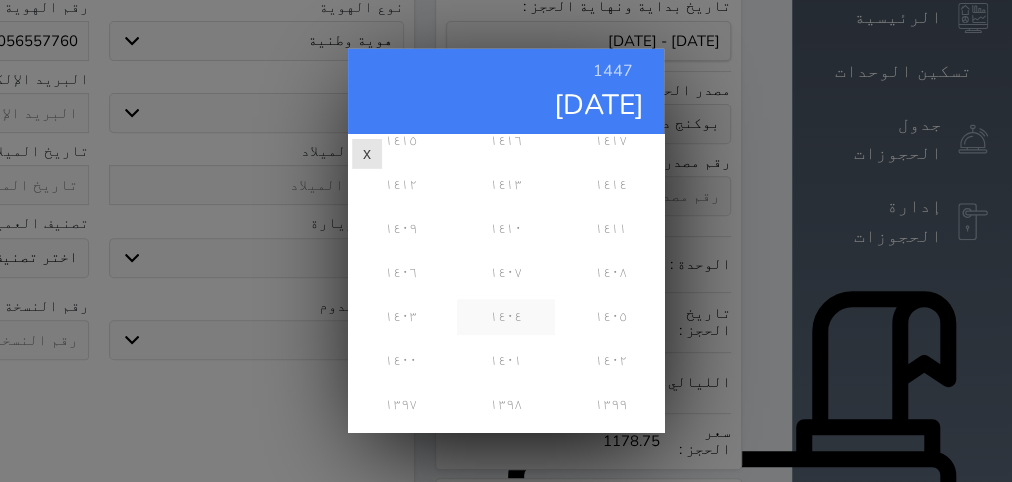 click on "١٤٠٤" at bounding box center [505, 317] 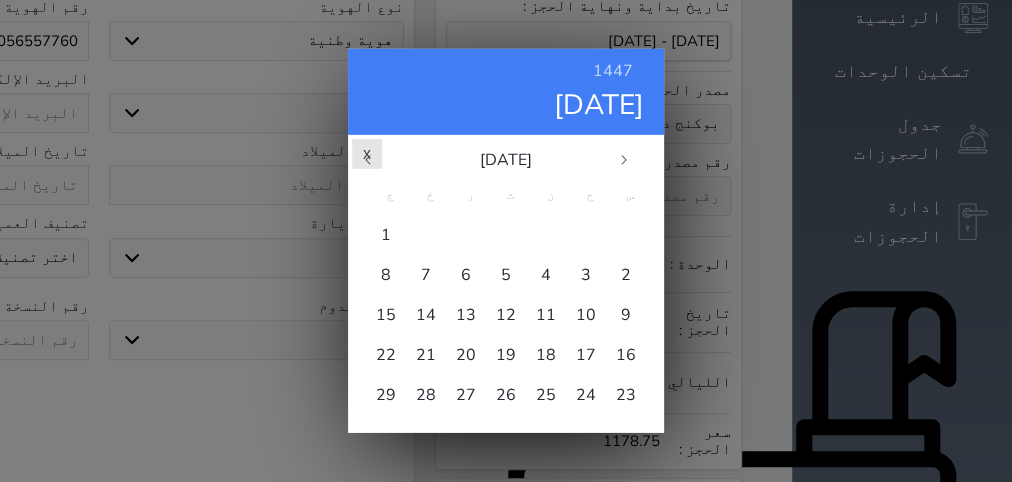 scroll, scrollTop: 0, scrollLeft: 0, axis: both 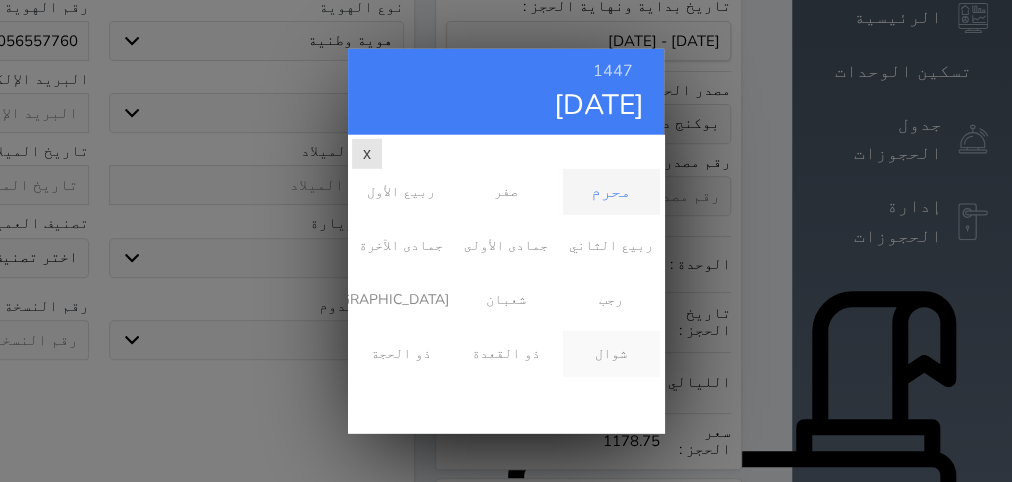 click on "شوال" at bounding box center [611, 354] 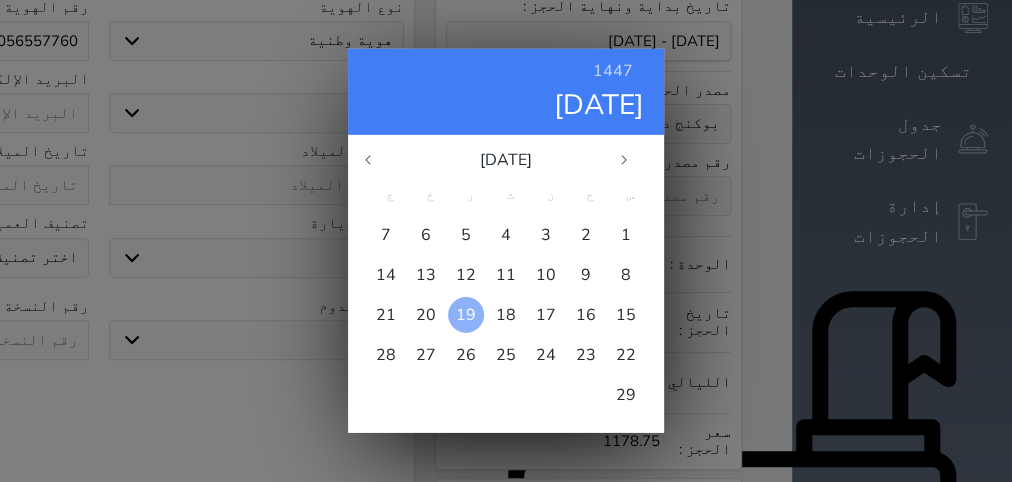 click on "19" at bounding box center (466, 315) 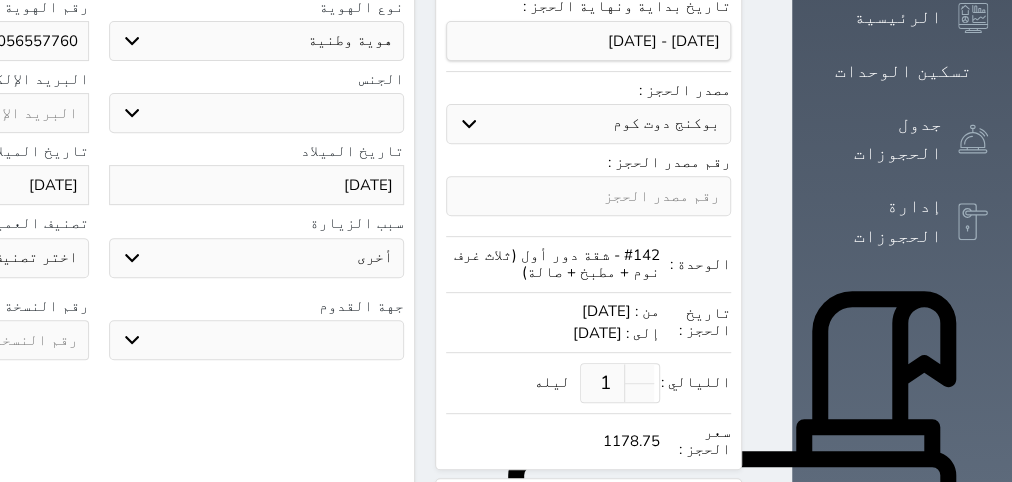 click at bounding box center [-59, 340] 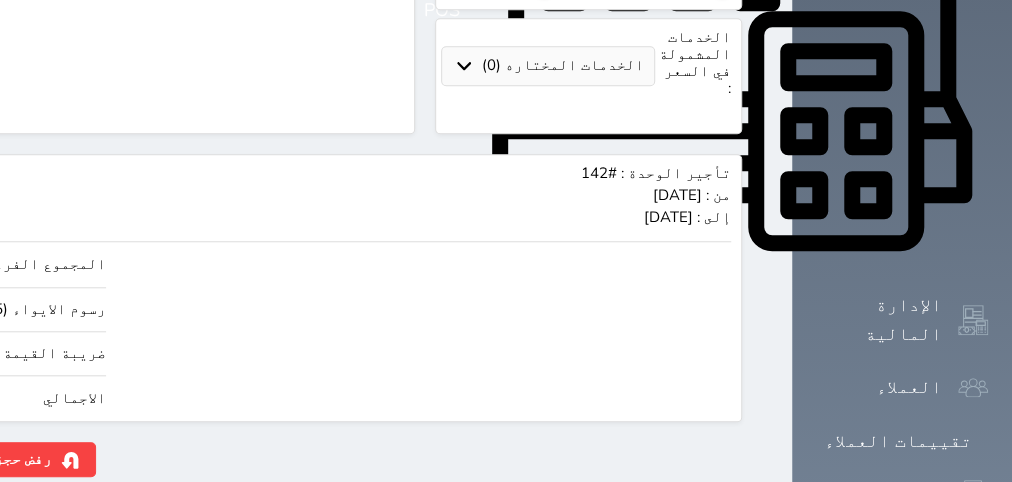 scroll, scrollTop: 900, scrollLeft: 0, axis: vertical 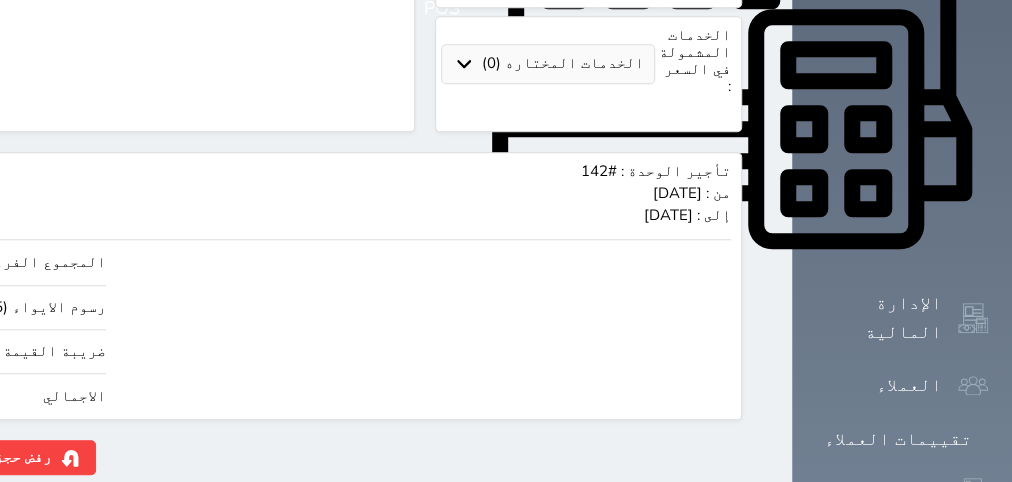 type on "5" 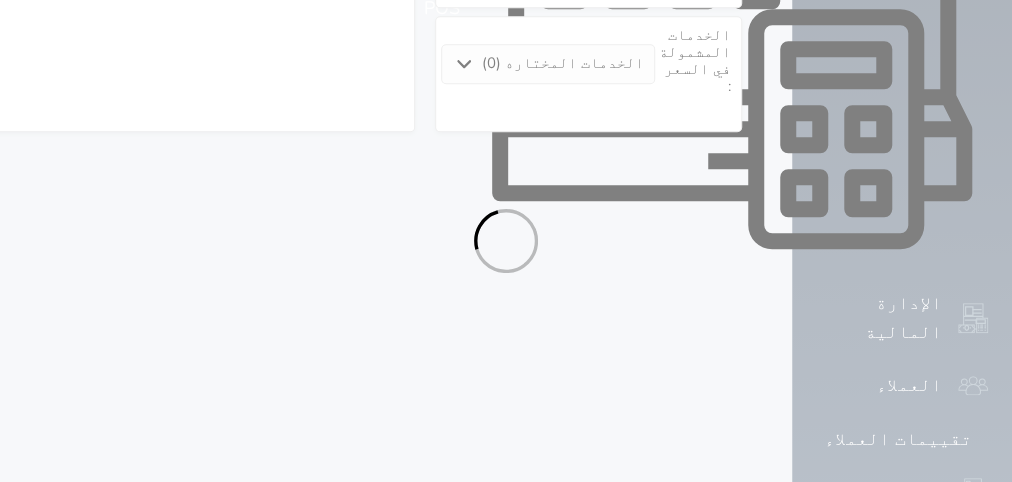 select on "1" 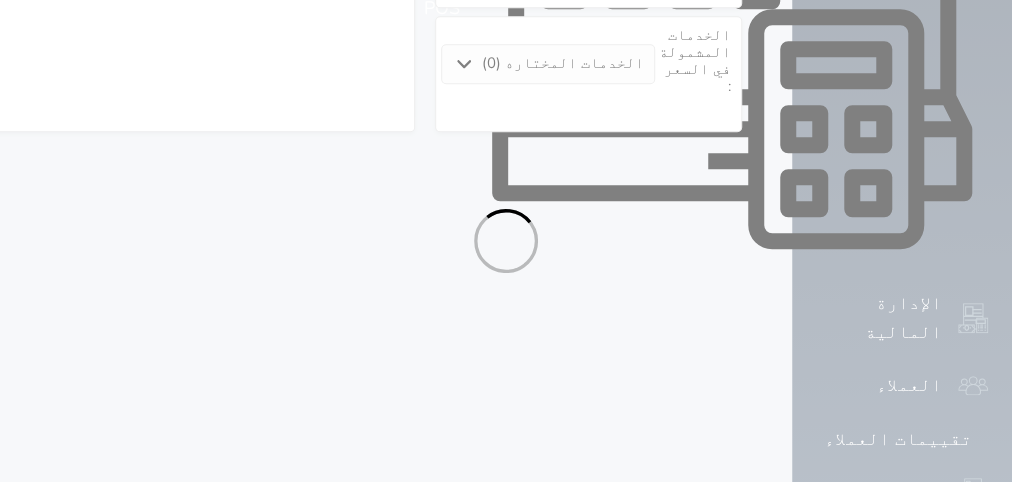 select on "113" 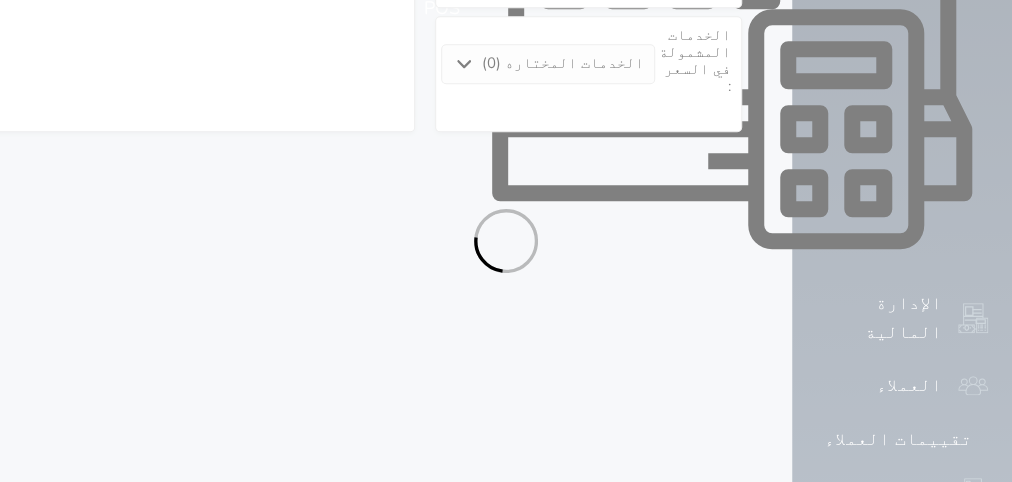 select on "1" 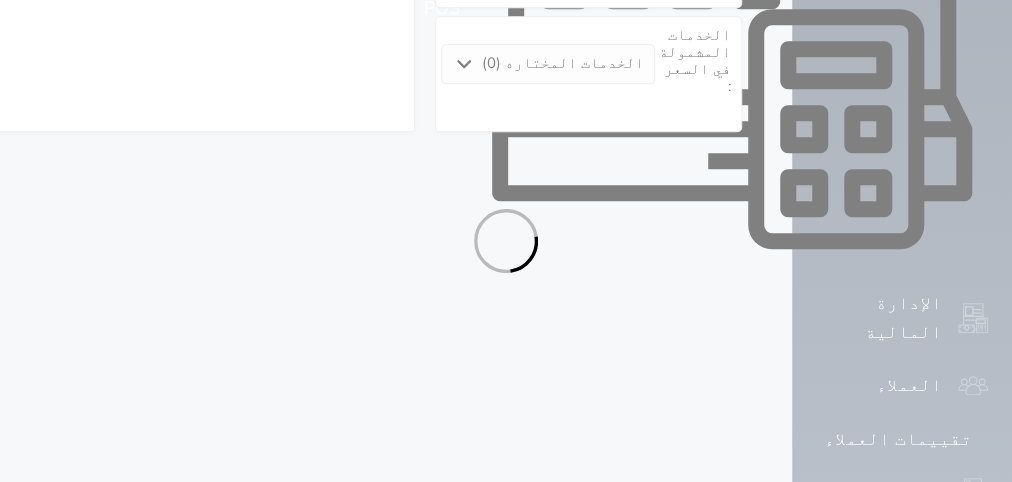 select 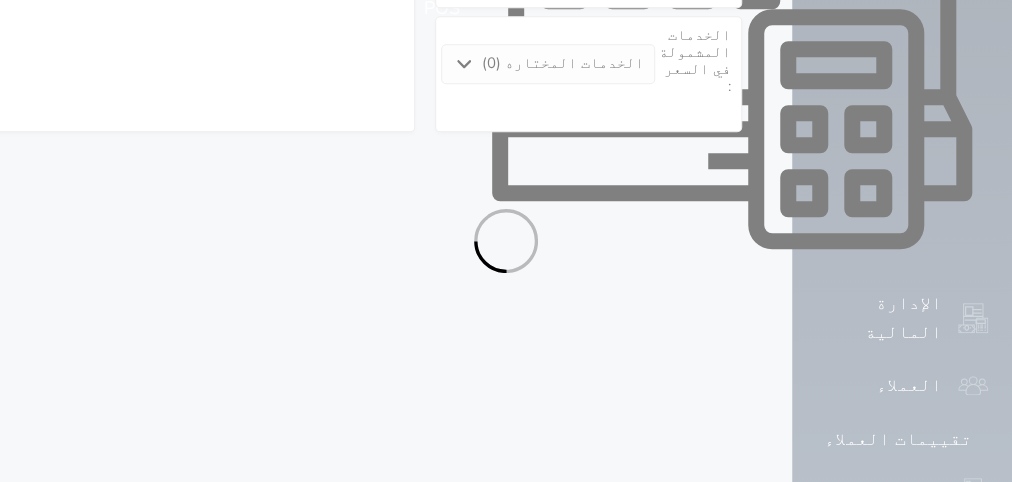 select on "7" 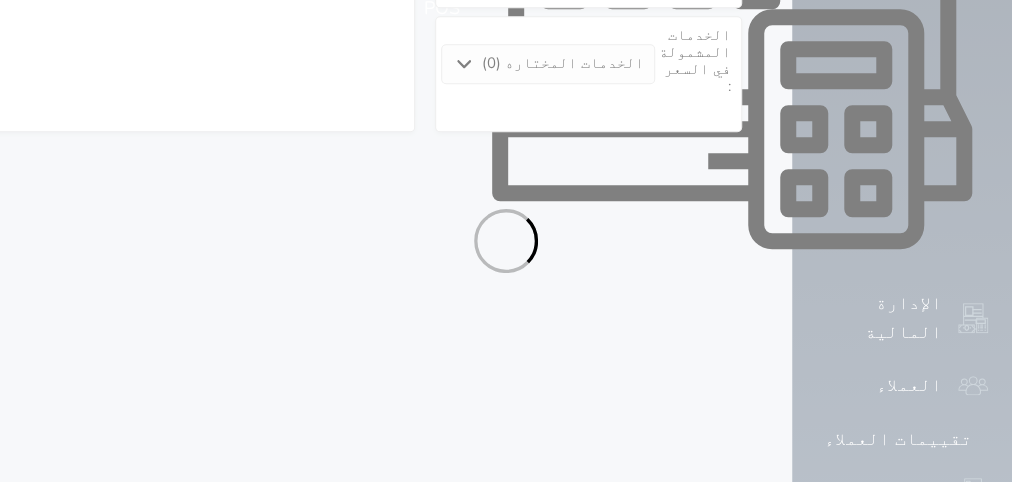 select 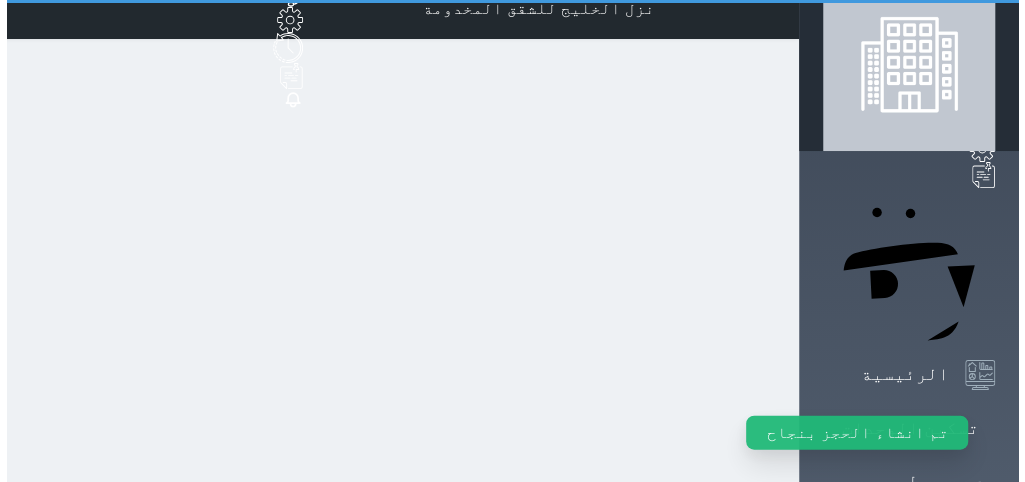 scroll, scrollTop: 0, scrollLeft: 0, axis: both 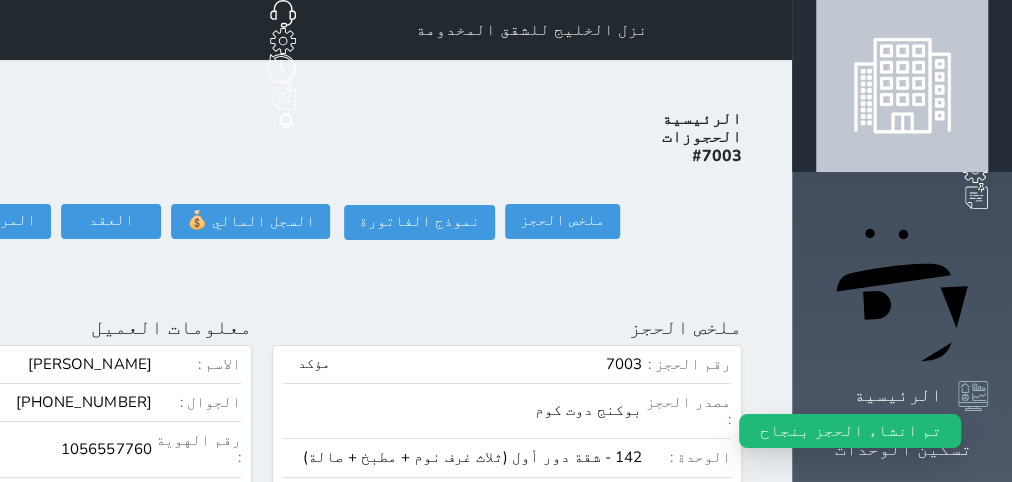 click on "تسجيل دخول" at bounding box center [-151, 221] 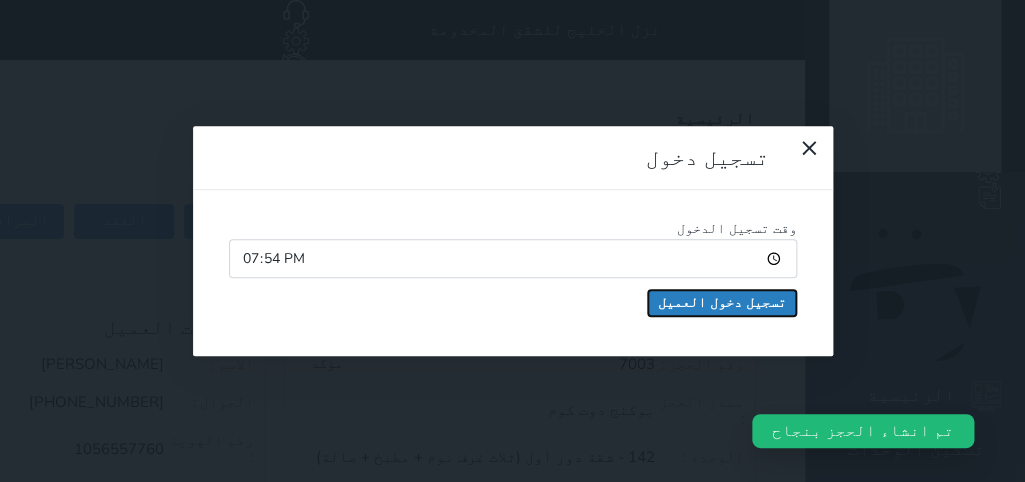 click on "تسجيل دخول العميل" at bounding box center [722, 303] 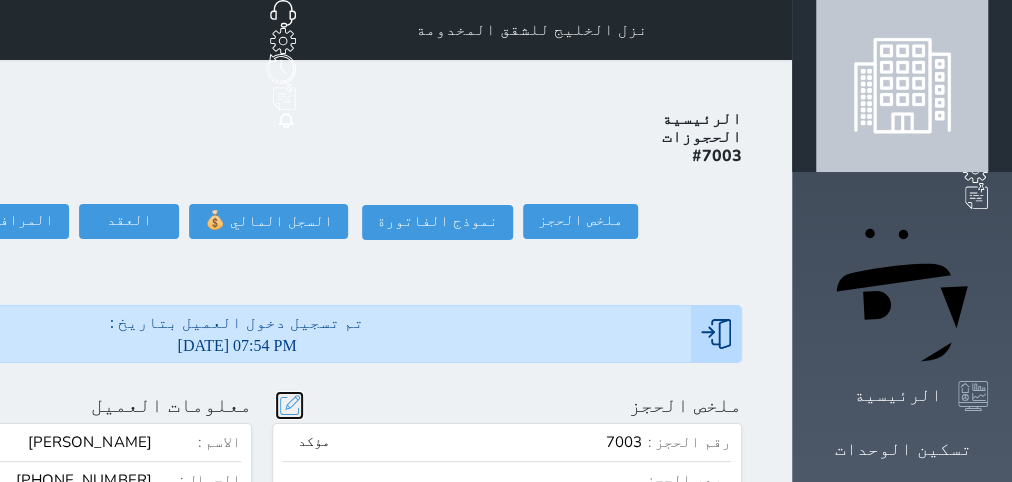 click at bounding box center [289, 405] 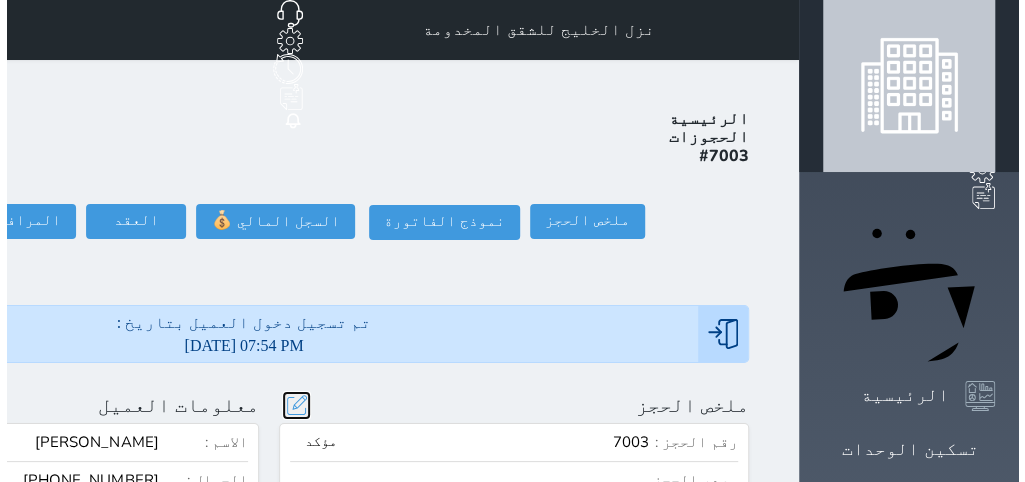 scroll, scrollTop: 44, scrollLeft: 0, axis: vertical 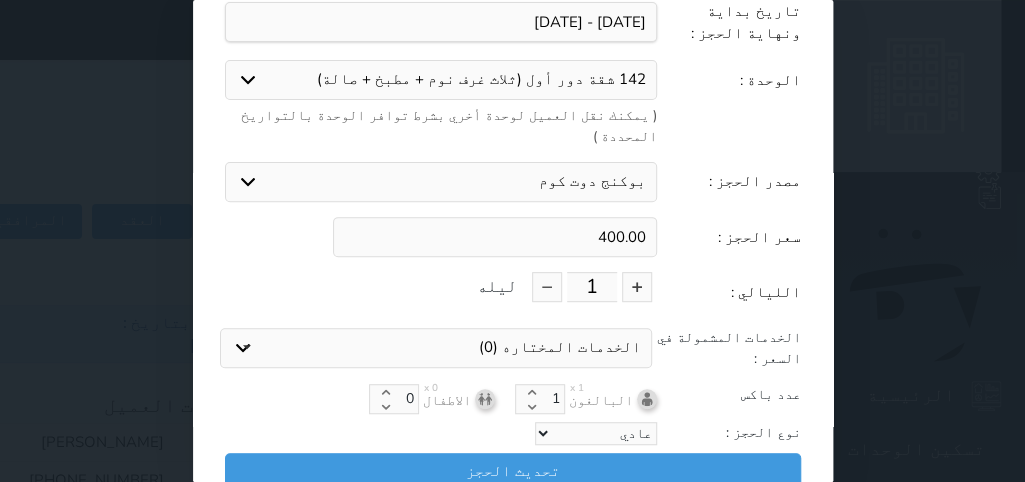 select on "3597" 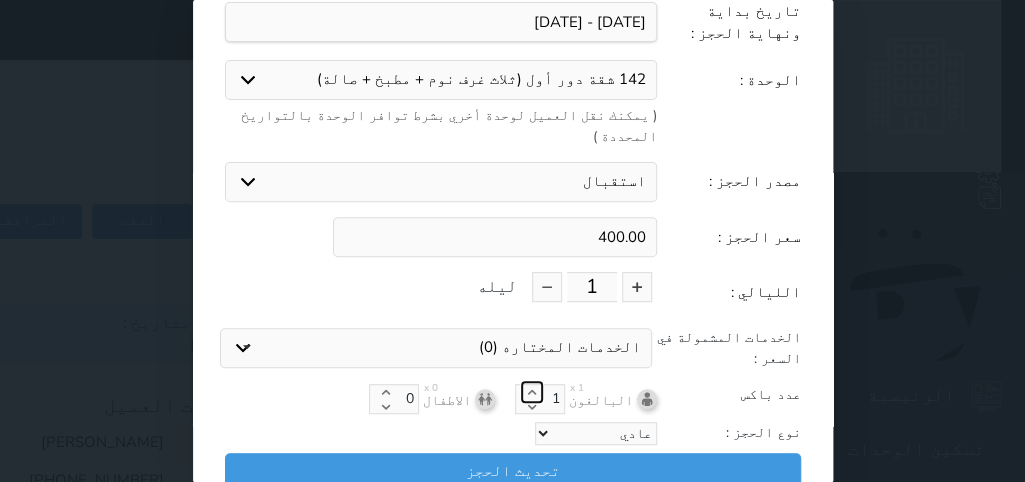 click 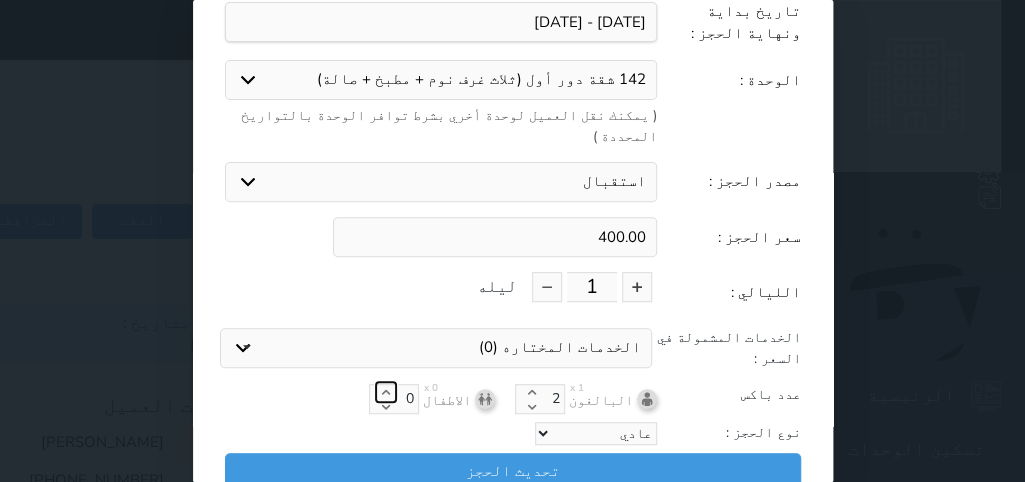 click 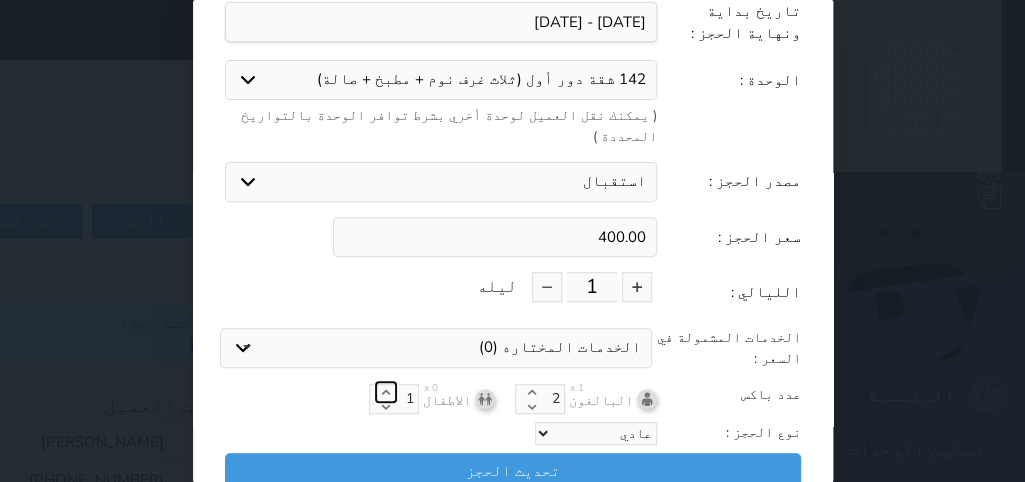 click 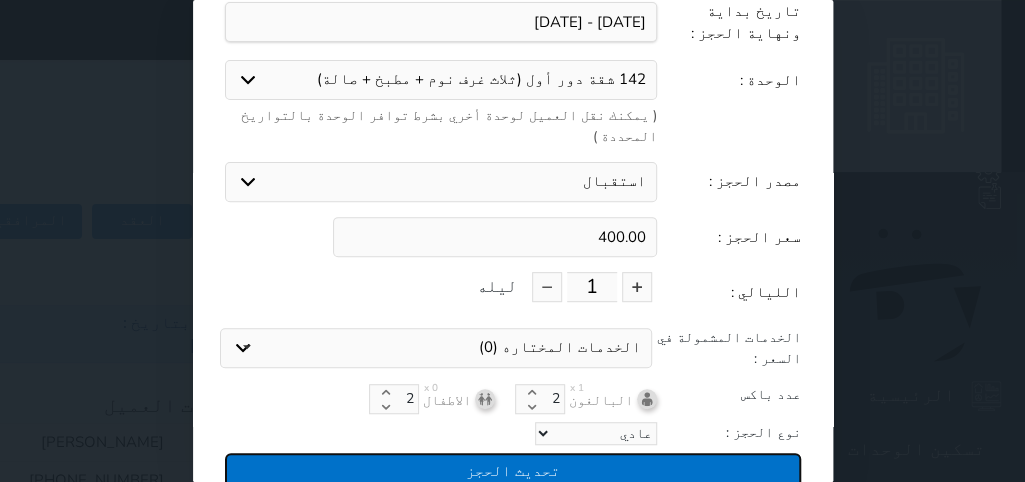 click on "تحديث الحجز" at bounding box center (513, 470) 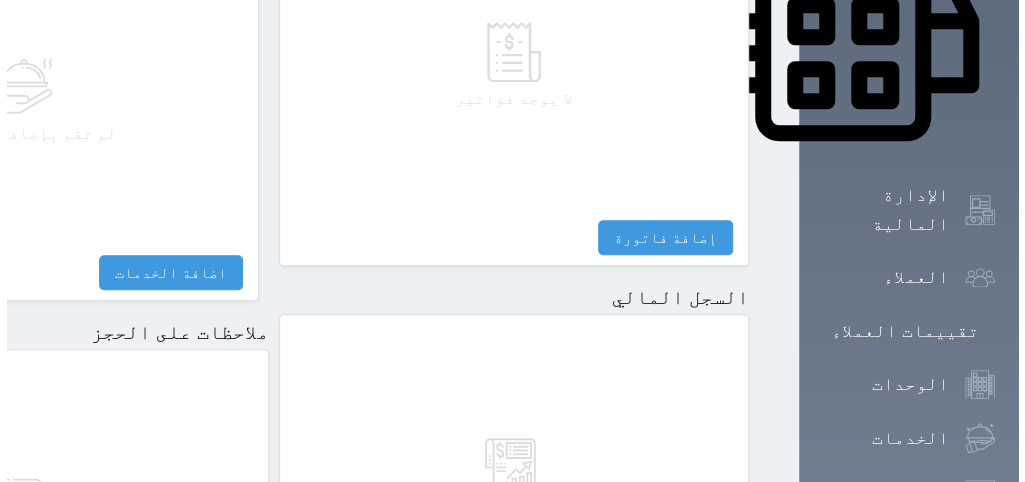scroll, scrollTop: 1295, scrollLeft: 0, axis: vertical 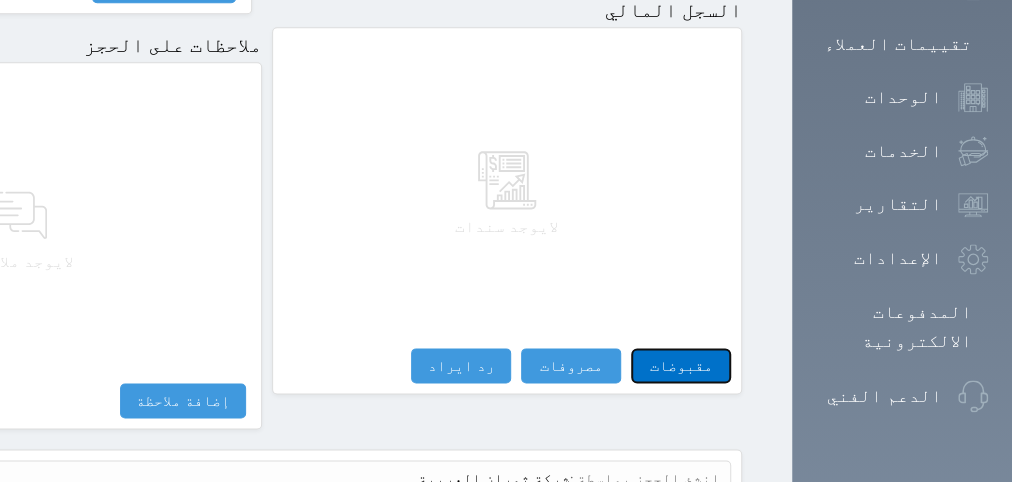 click on "مقبوضات" at bounding box center [681, 365] 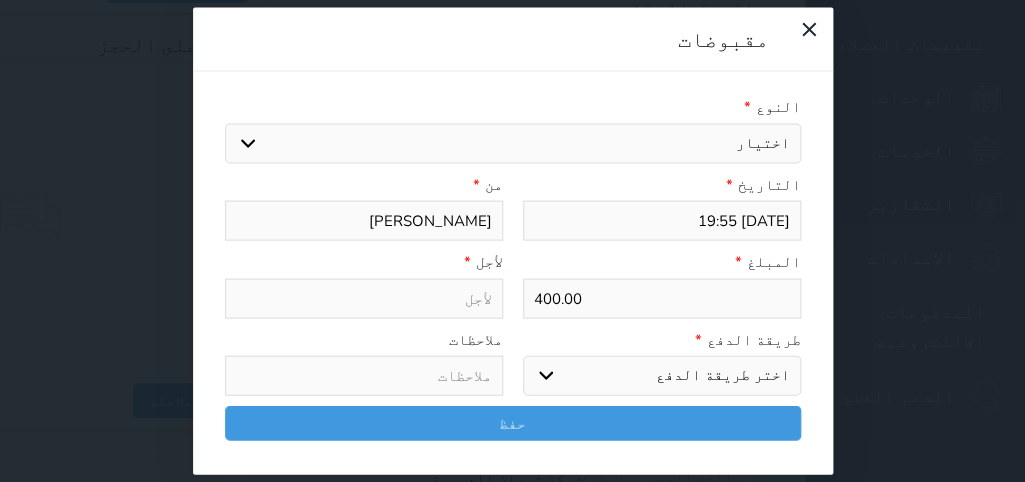 select 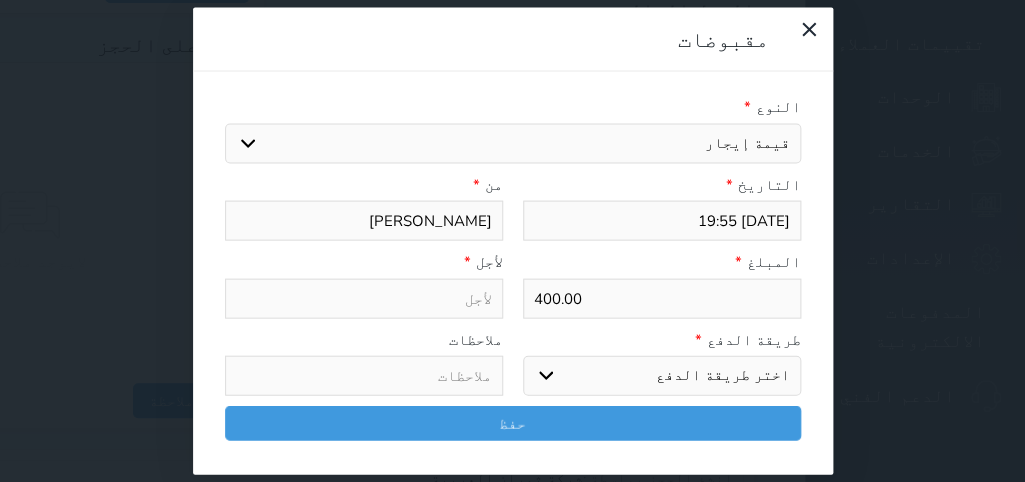 select 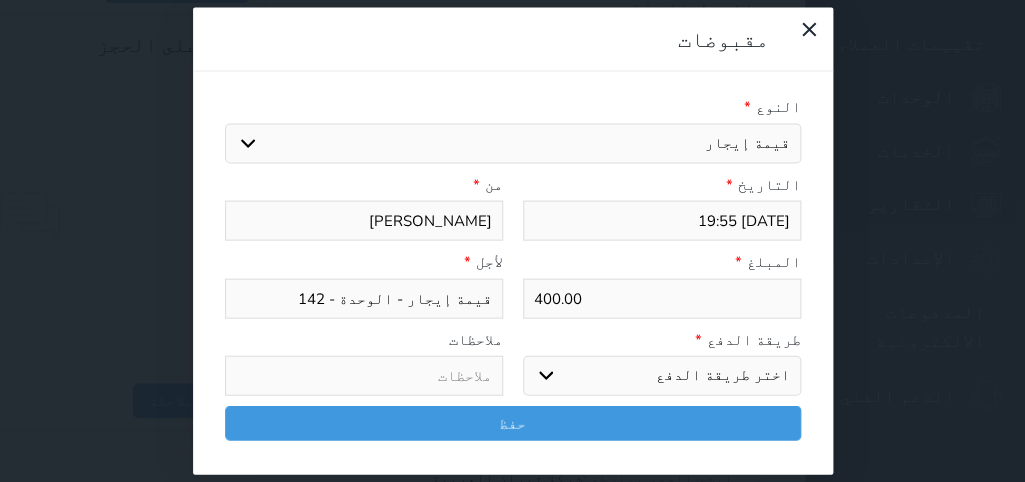 click on "اختر طريقة الدفع   دفع نقدى   تحويل بنكى   مدى   بطاقة ائتمان   آجل" at bounding box center [662, 376] 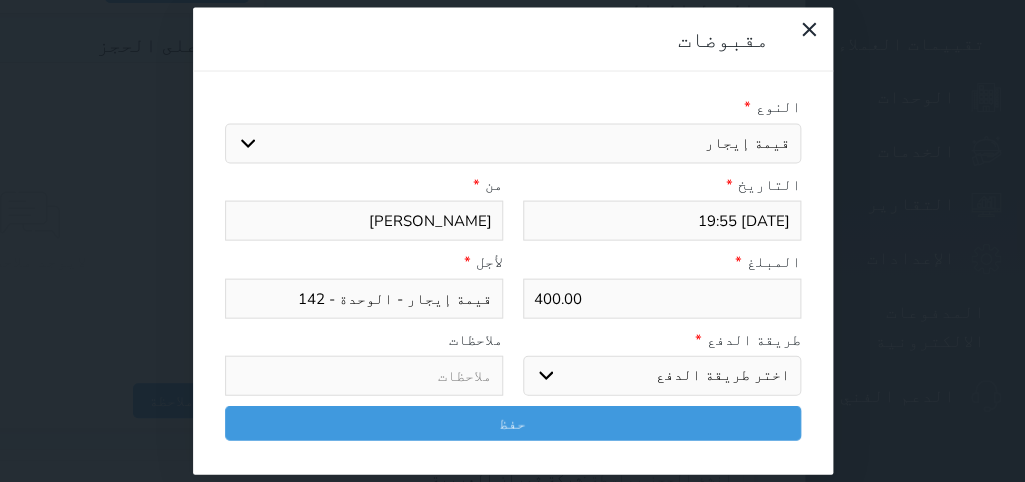 select on "mada" 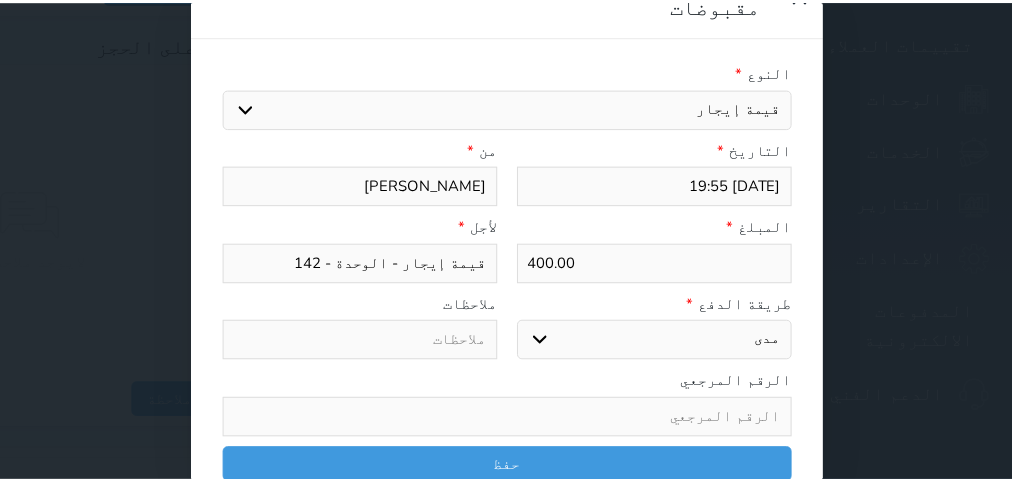 scroll, scrollTop: 35, scrollLeft: 0, axis: vertical 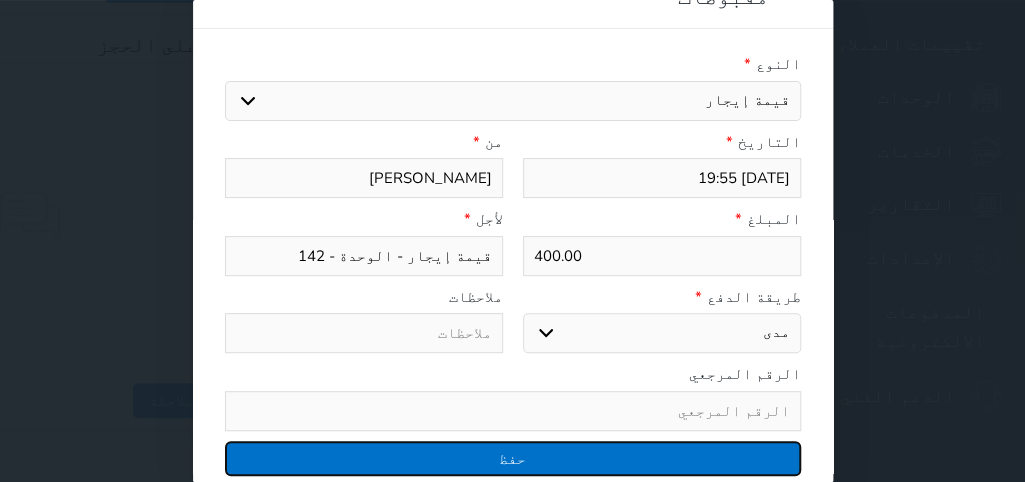 click on "حفظ" at bounding box center (513, 458) 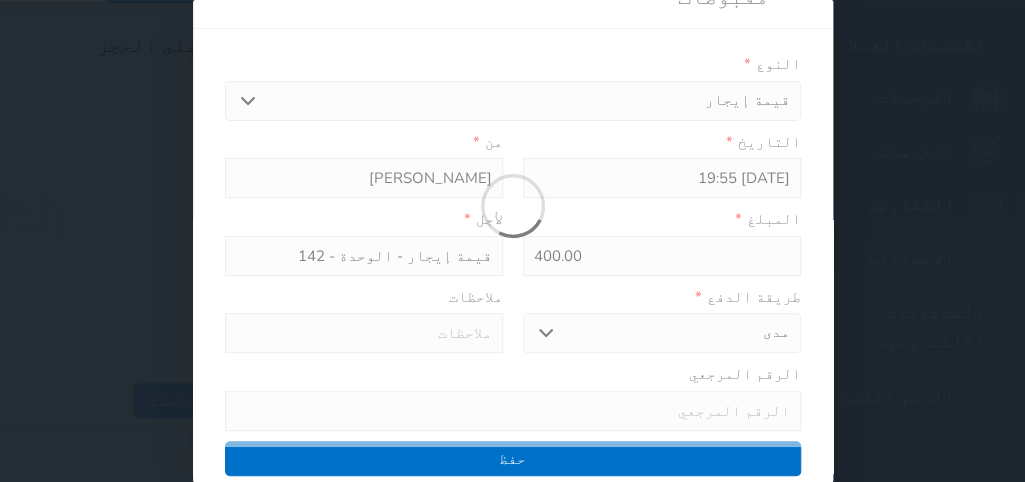 select 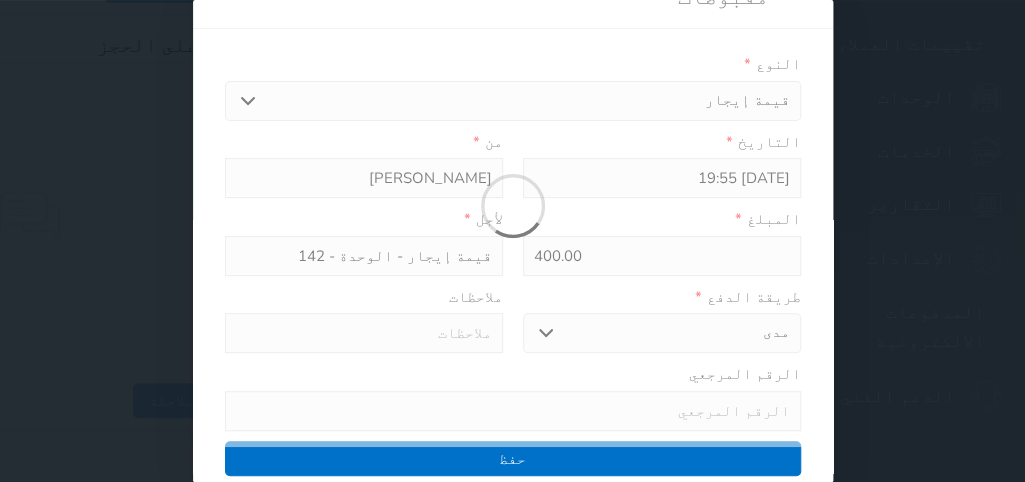 type 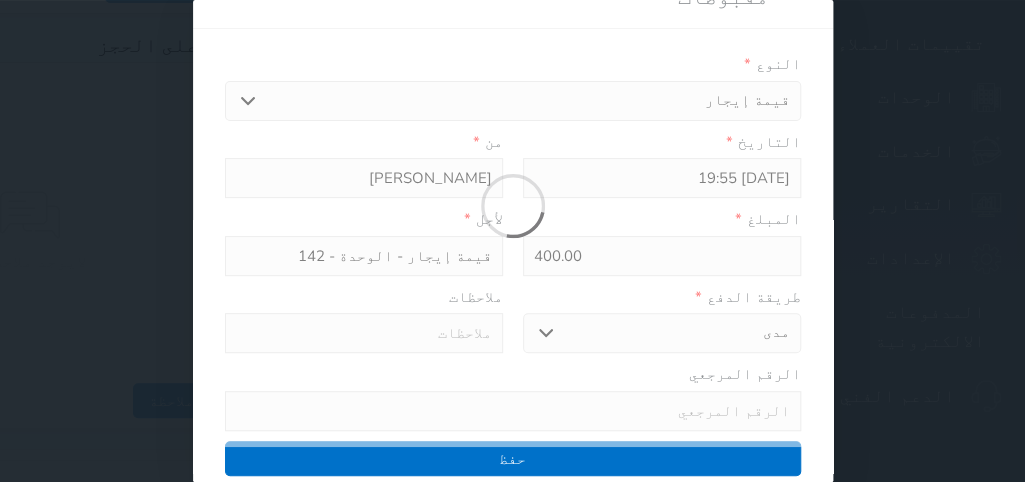 type on "0" 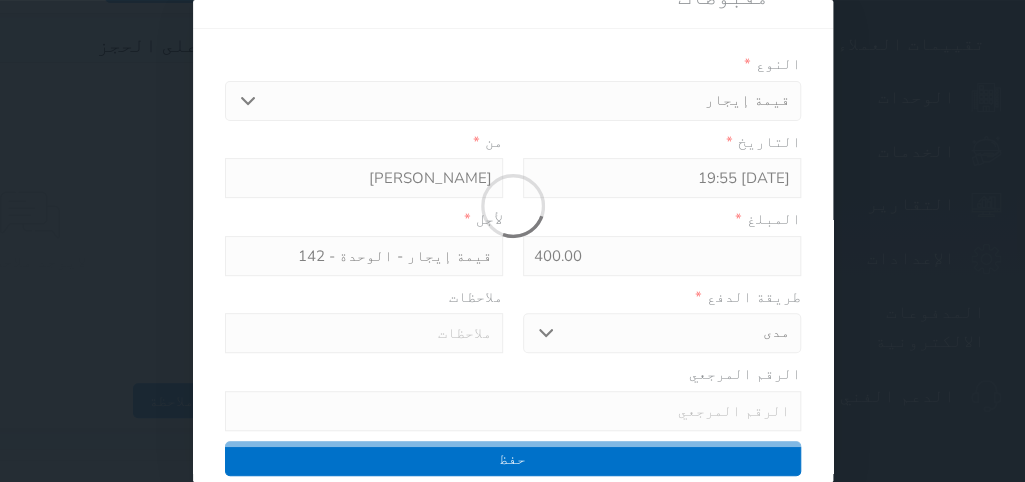 select 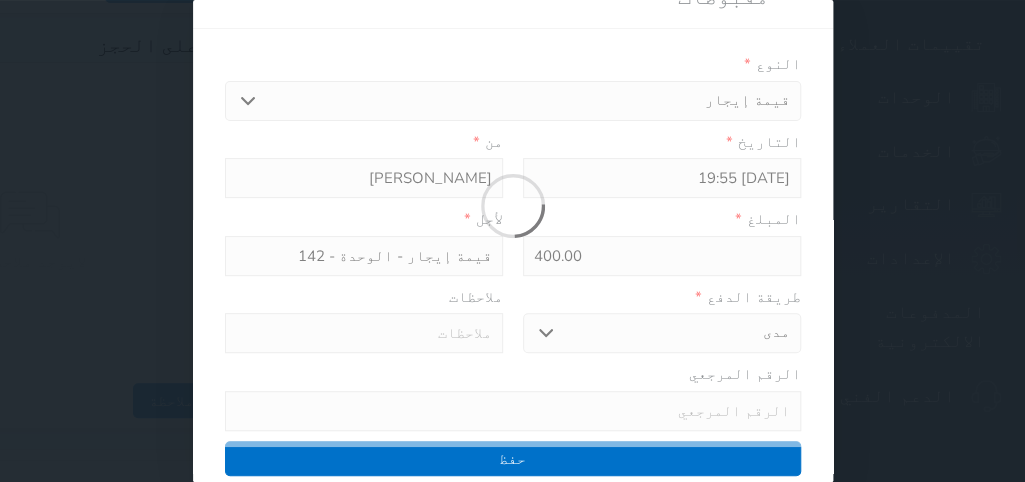 type on "0" 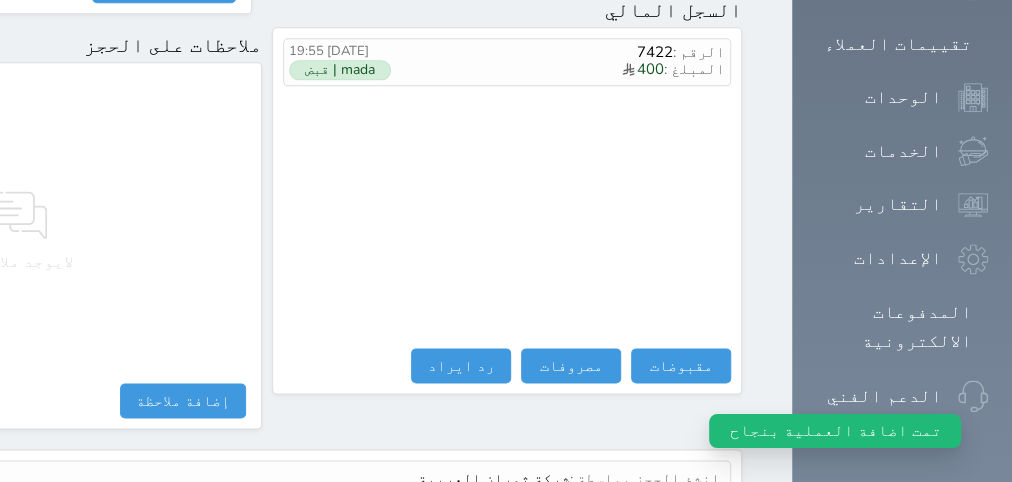 click on "عرض سجل شموس" at bounding box center (666, 526) 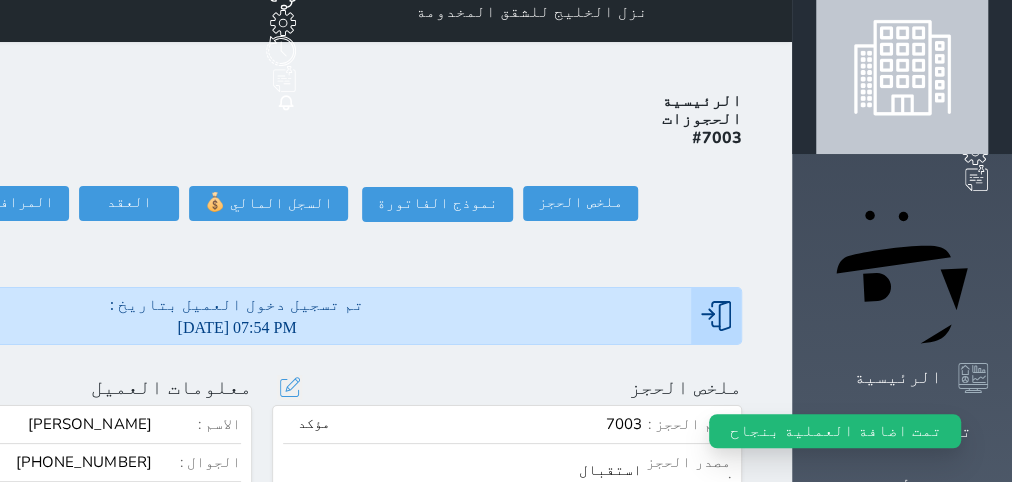 scroll, scrollTop: 0, scrollLeft: 0, axis: both 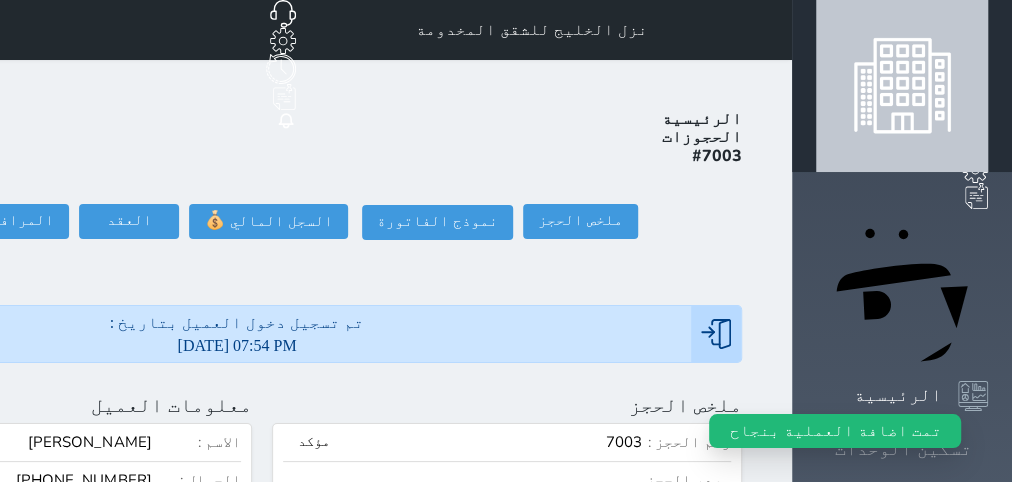click 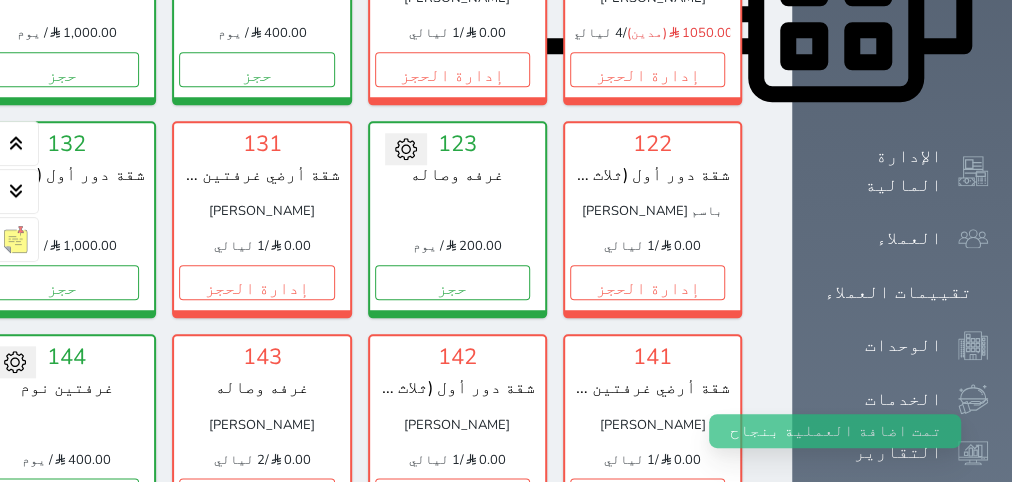 scroll, scrollTop: 1086, scrollLeft: 0, axis: vertical 